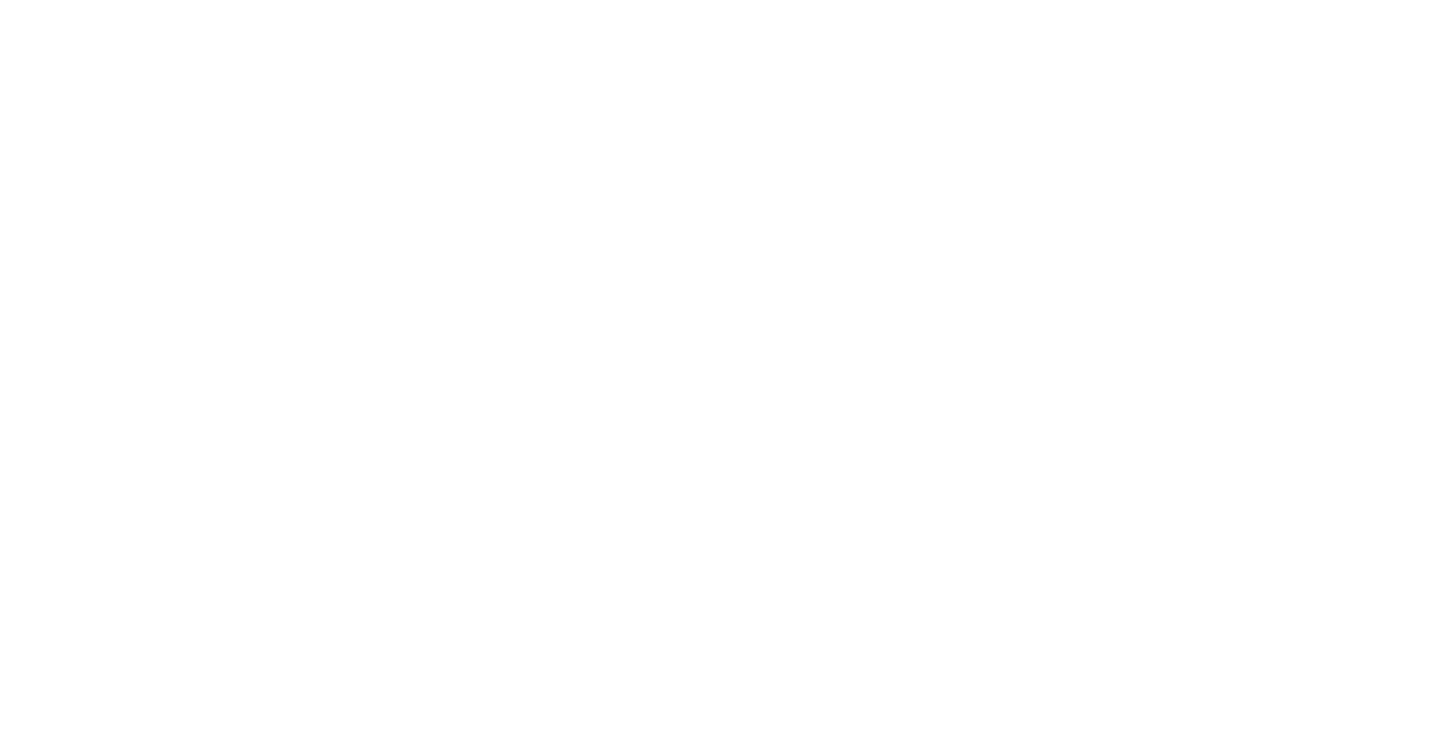 scroll, scrollTop: 0, scrollLeft: 0, axis: both 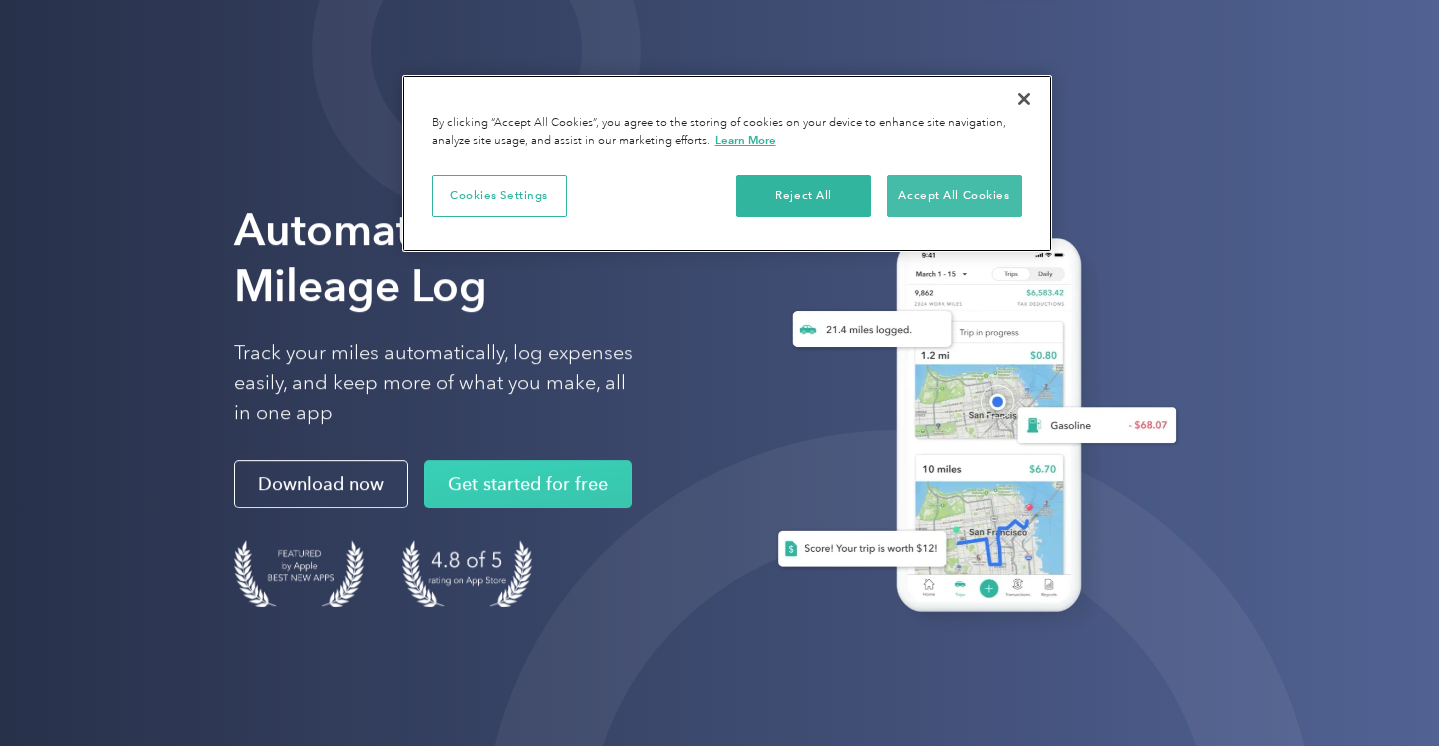click on "Accept All Cookies" at bounding box center (954, 196) 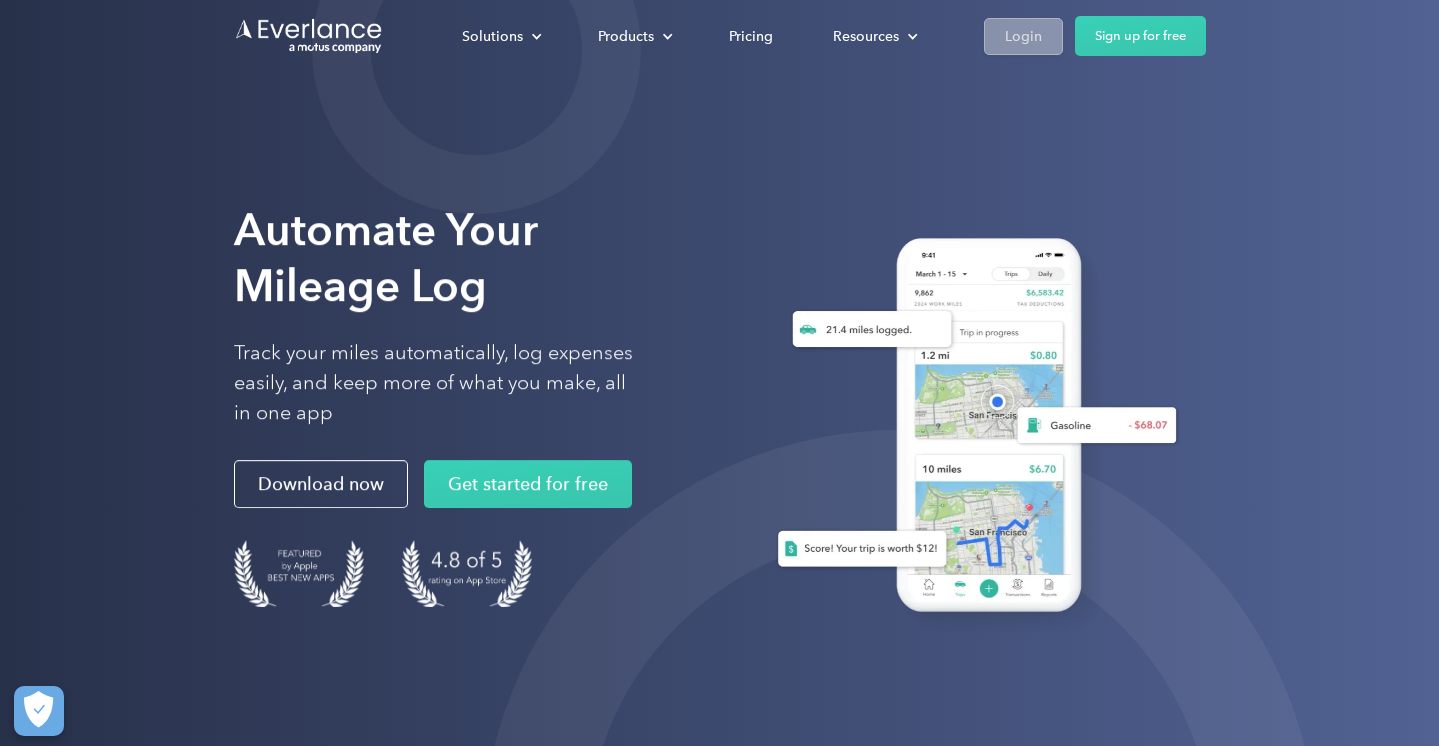 click on "Login" at bounding box center (1023, 36) 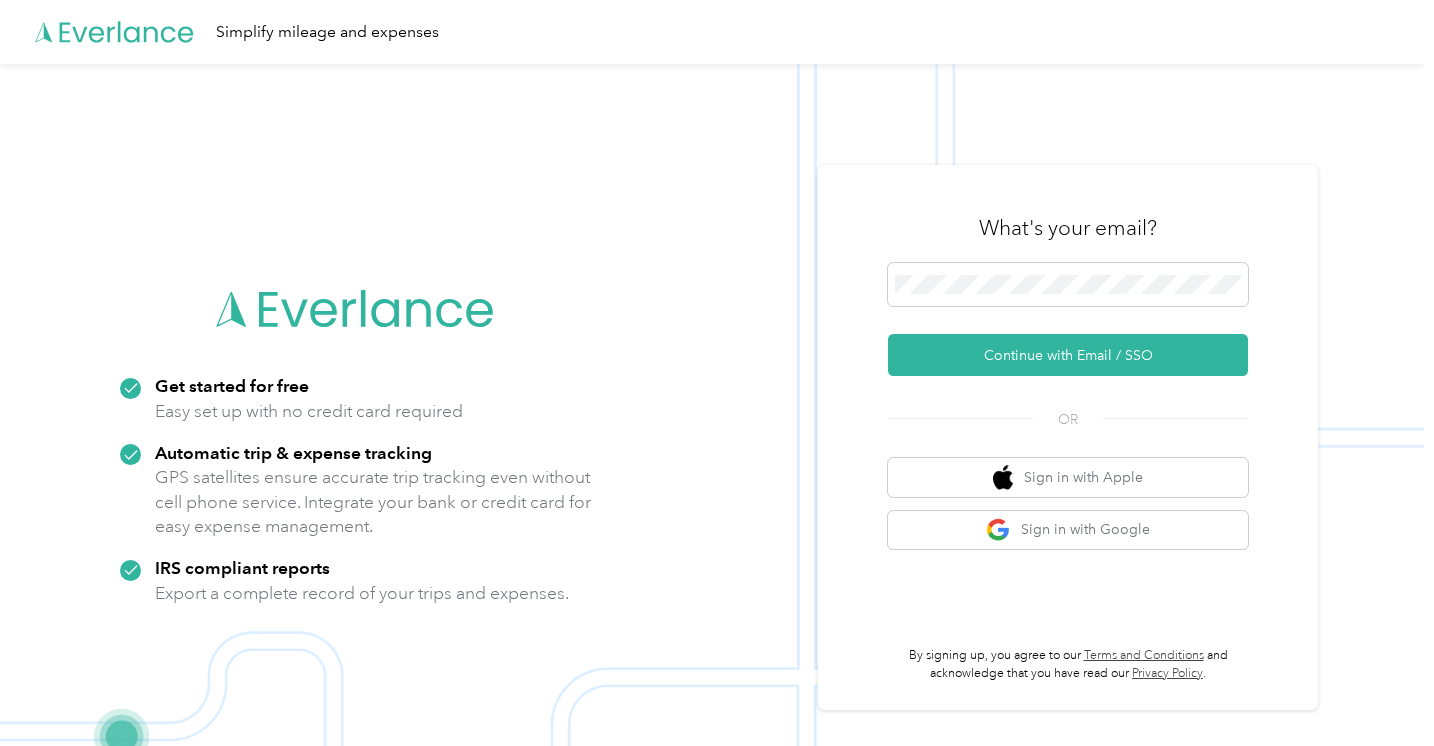 scroll, scrollTop: 0, scrollLeft: 0, axis: both 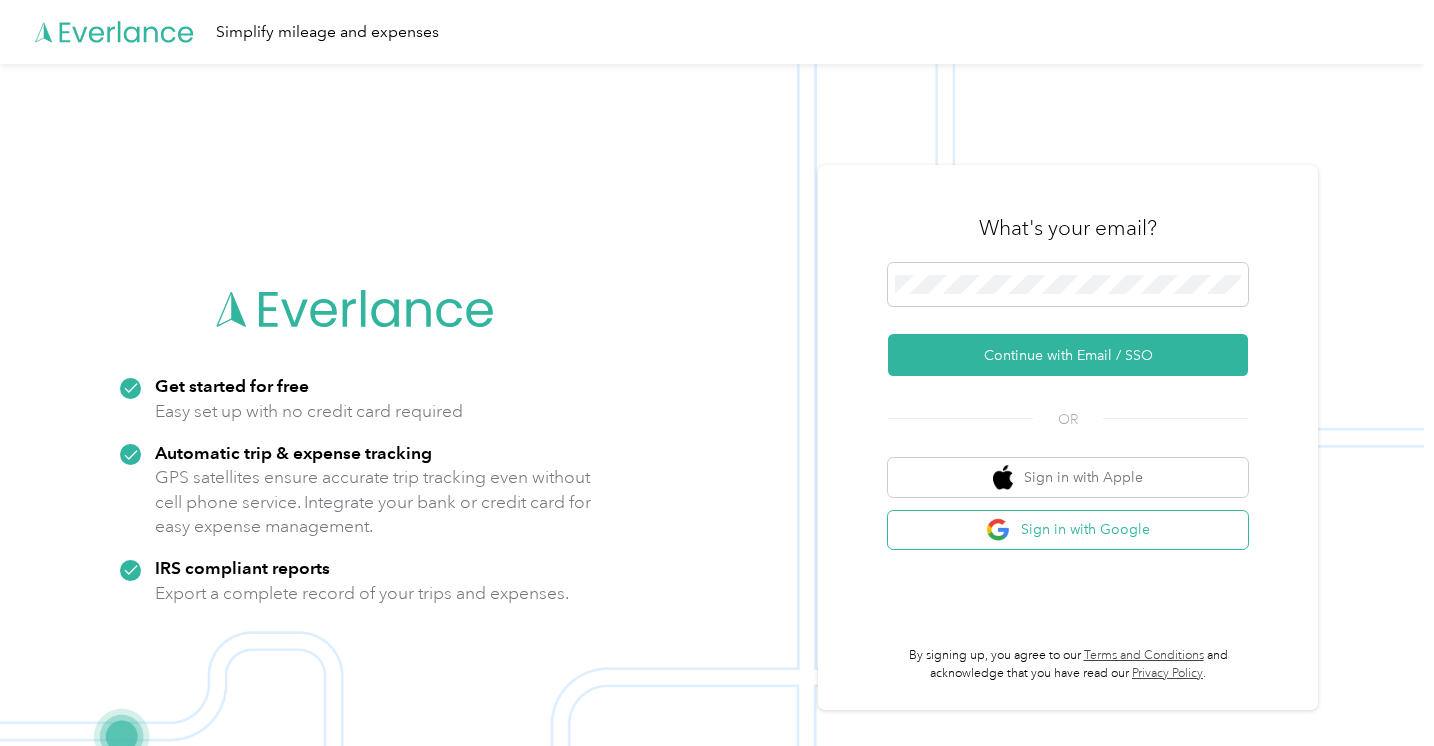 click at bounding box center [1000, 530] 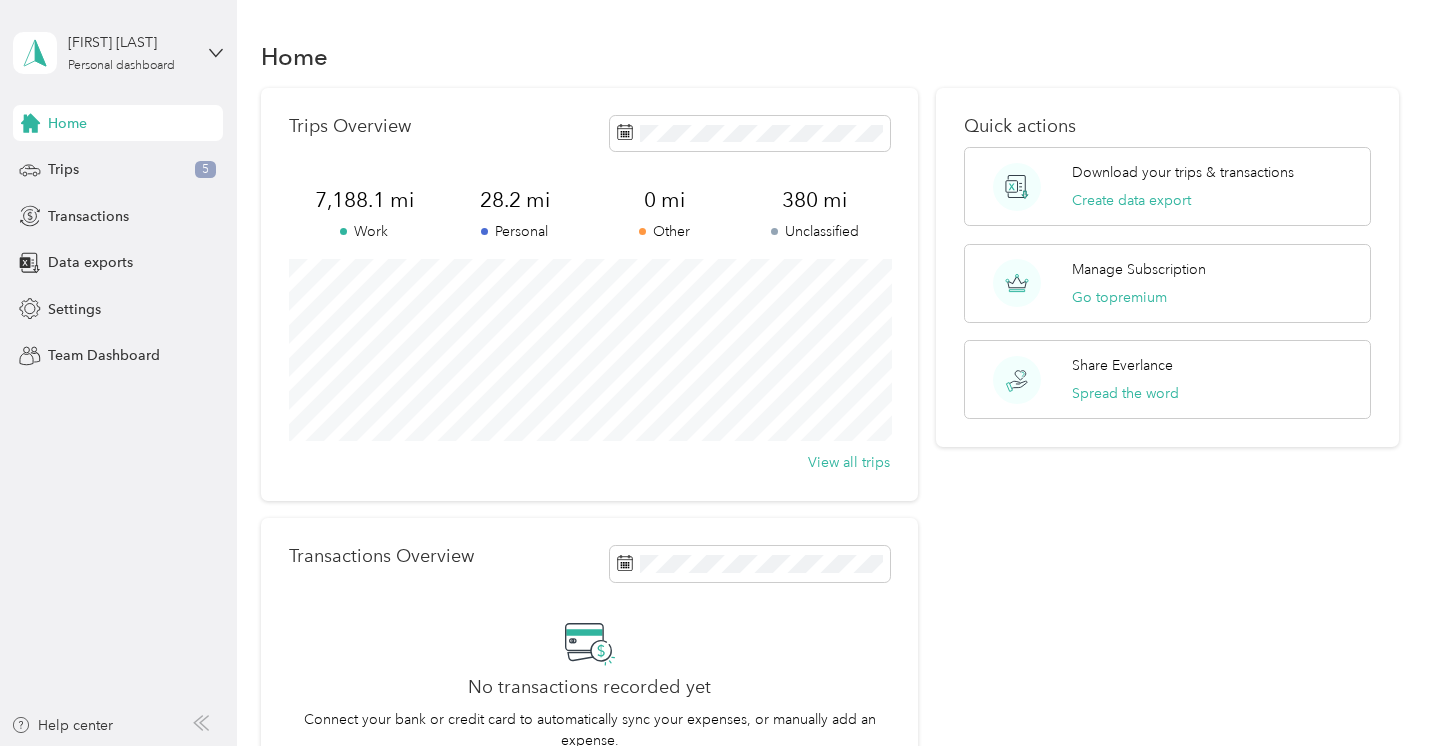 click on "Home Trips 5 Transactions Data exports Settings Team Dashboard" at bounding box center (118, 239) 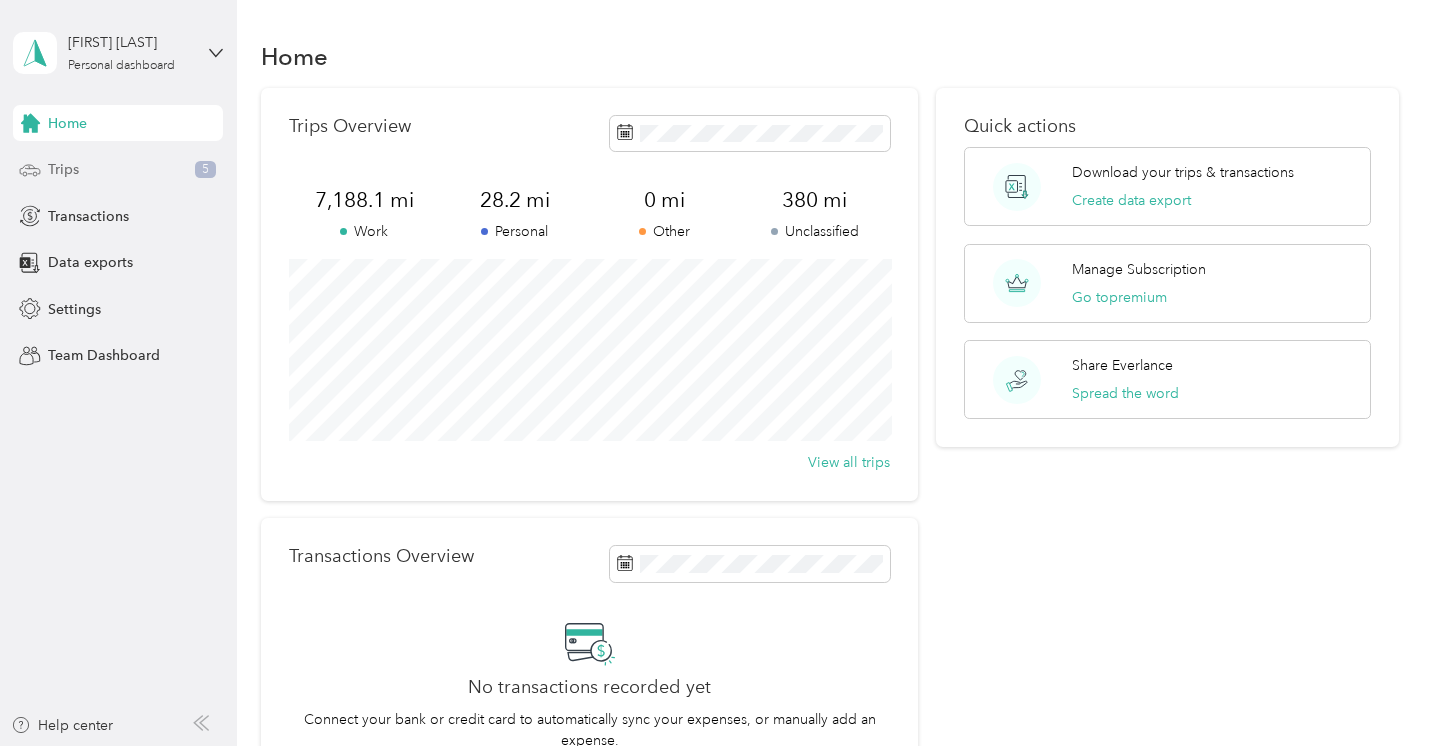 click on "Trips 5" at bounding box center [118, 170] 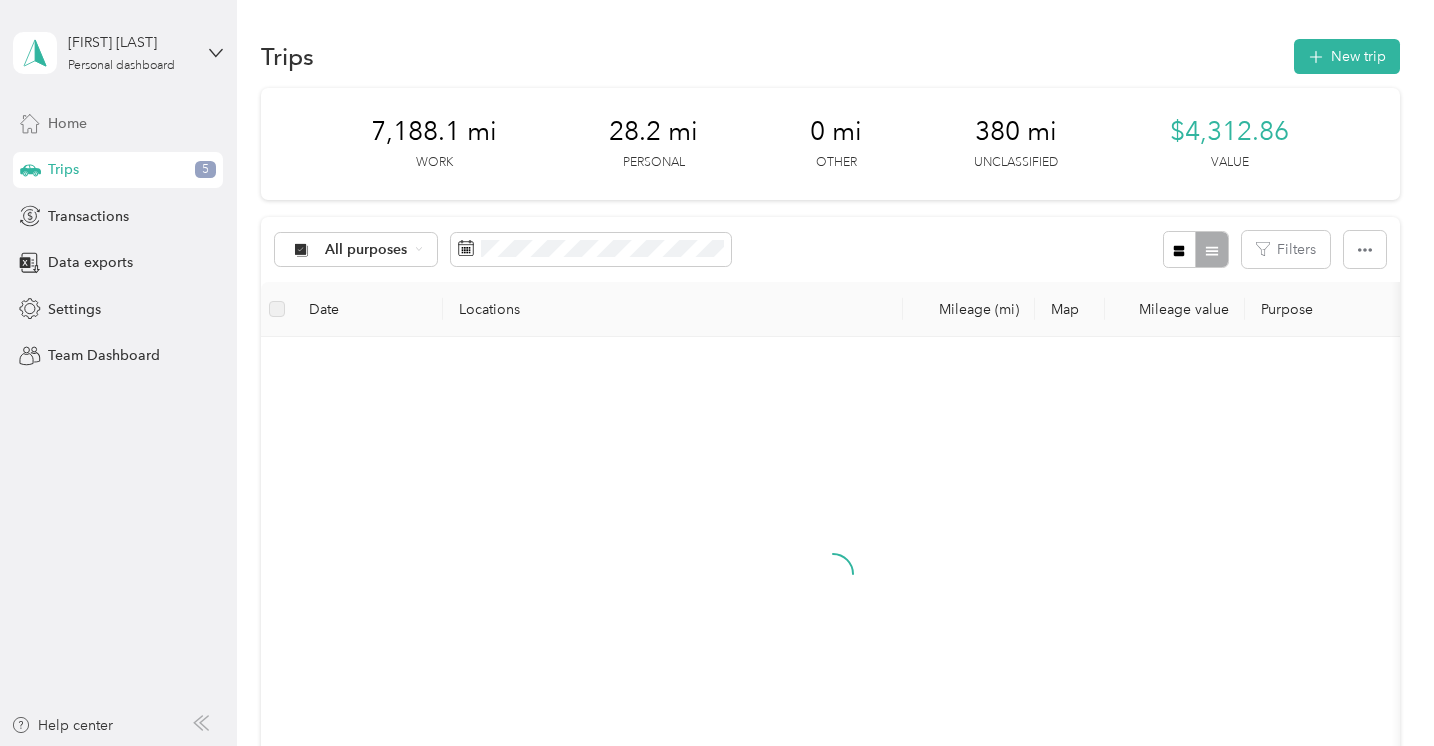 click on "Home" at bounding box center [118, 123] 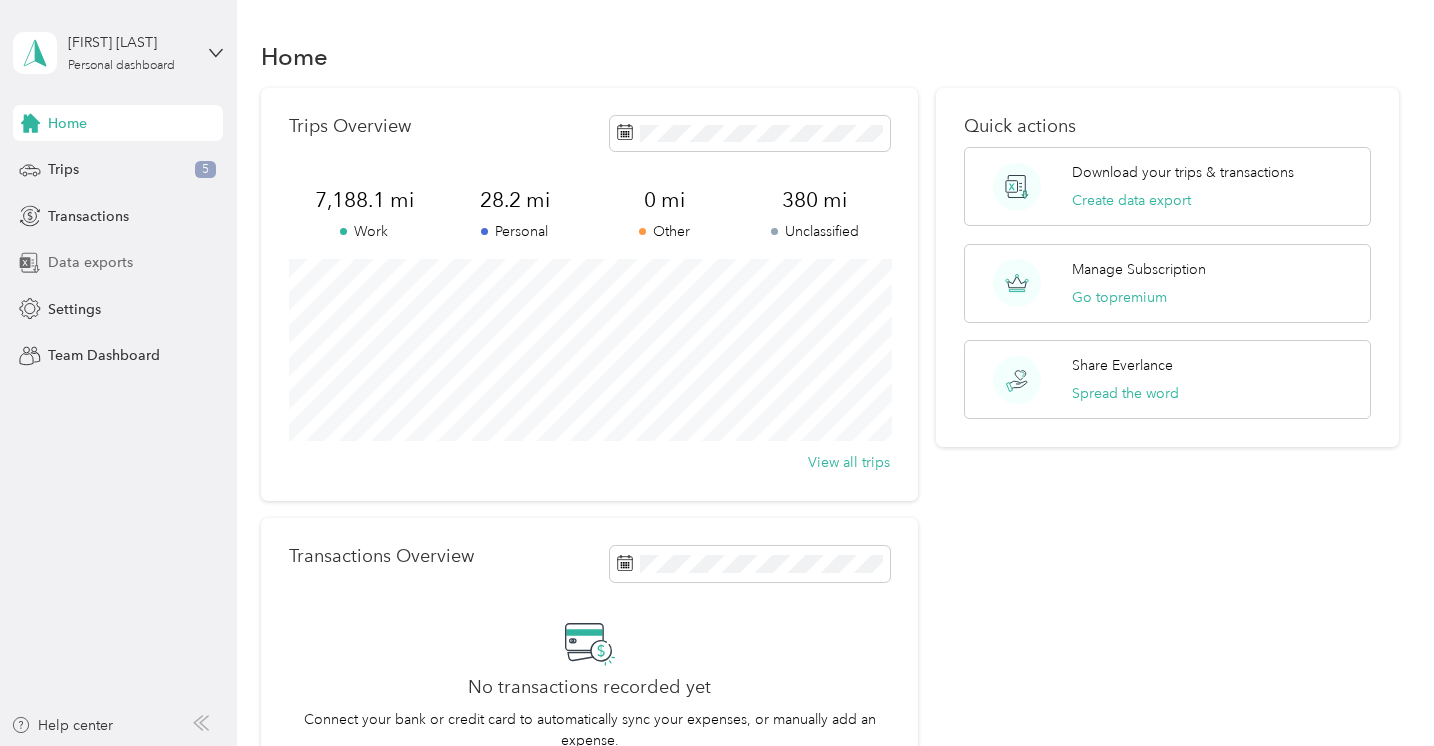 click on "Data exports" at bounding box center [118, 263] 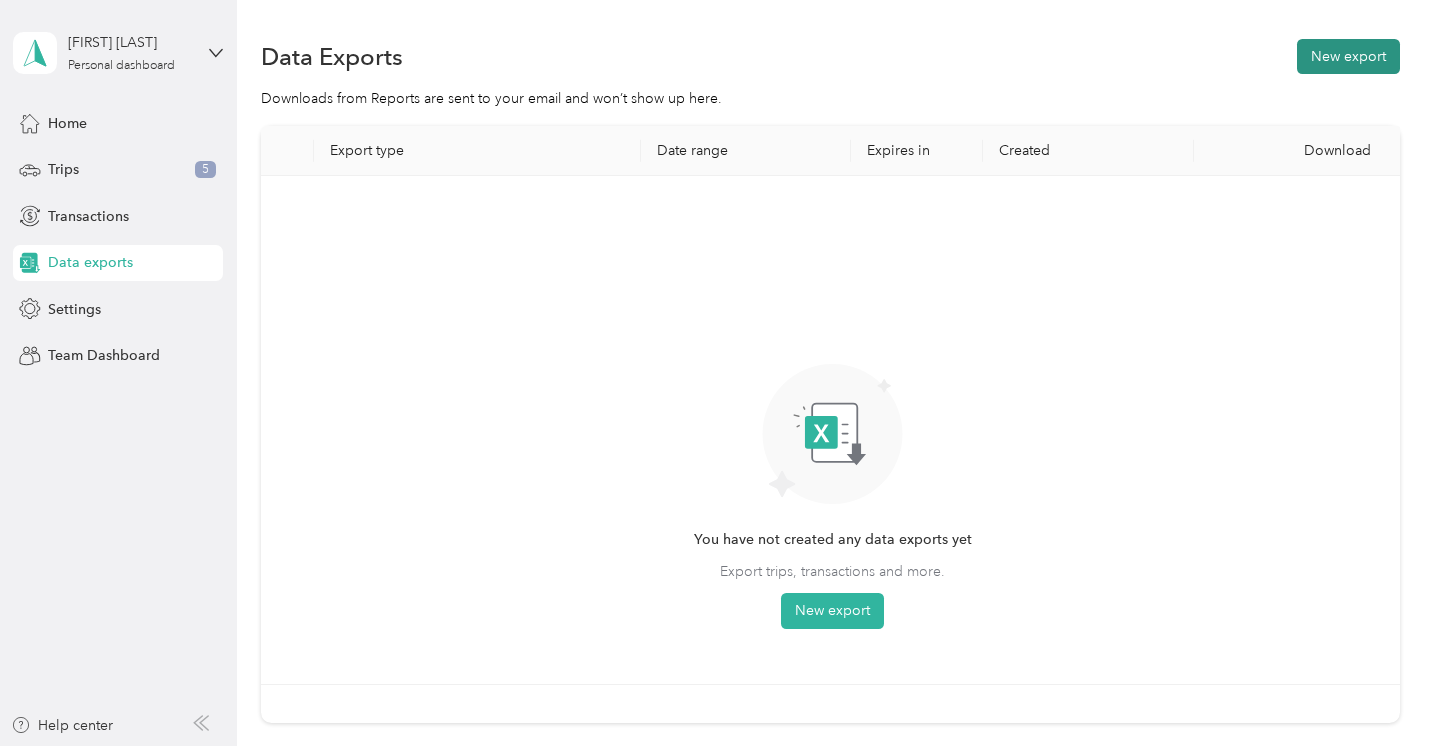 click on "New export" at bounding box center (1348, 56) 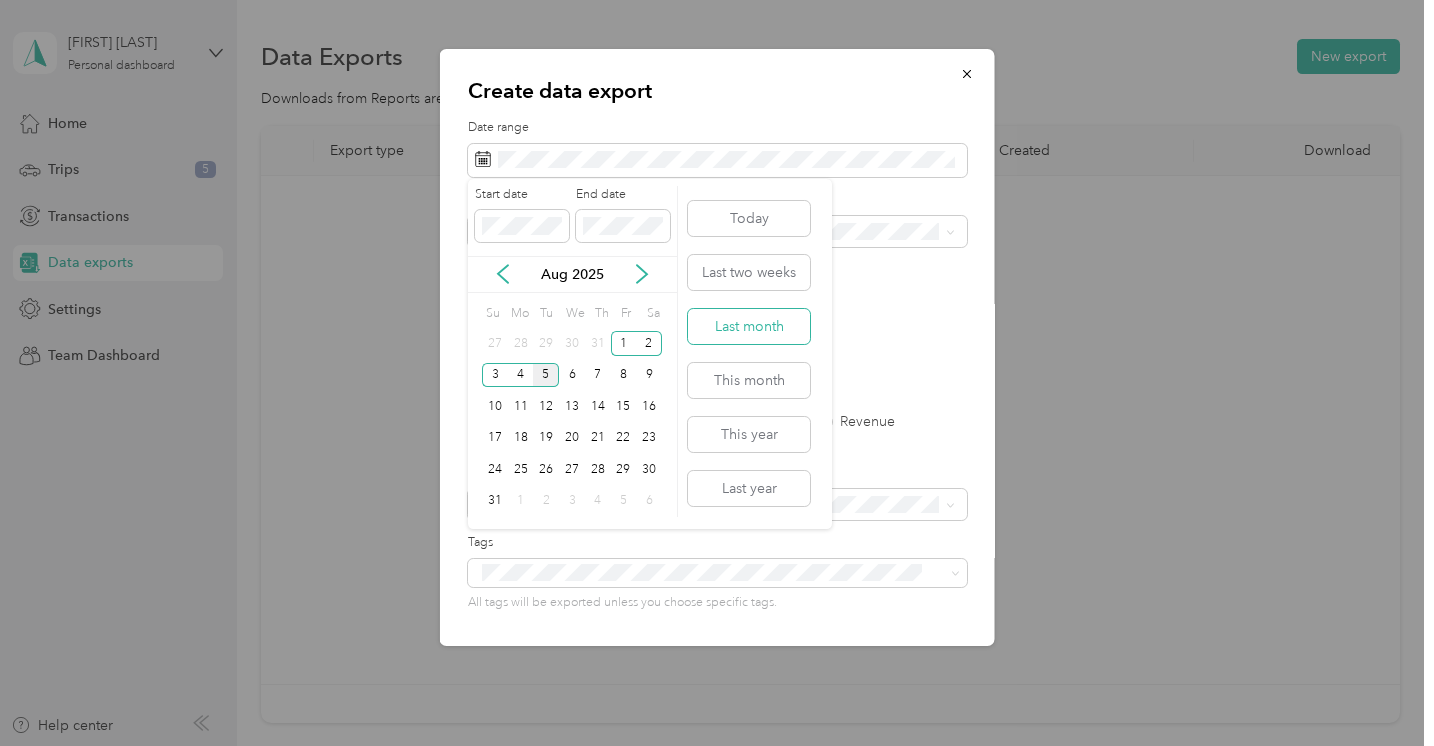 click on "Last month" at bounding box center [749, 326] 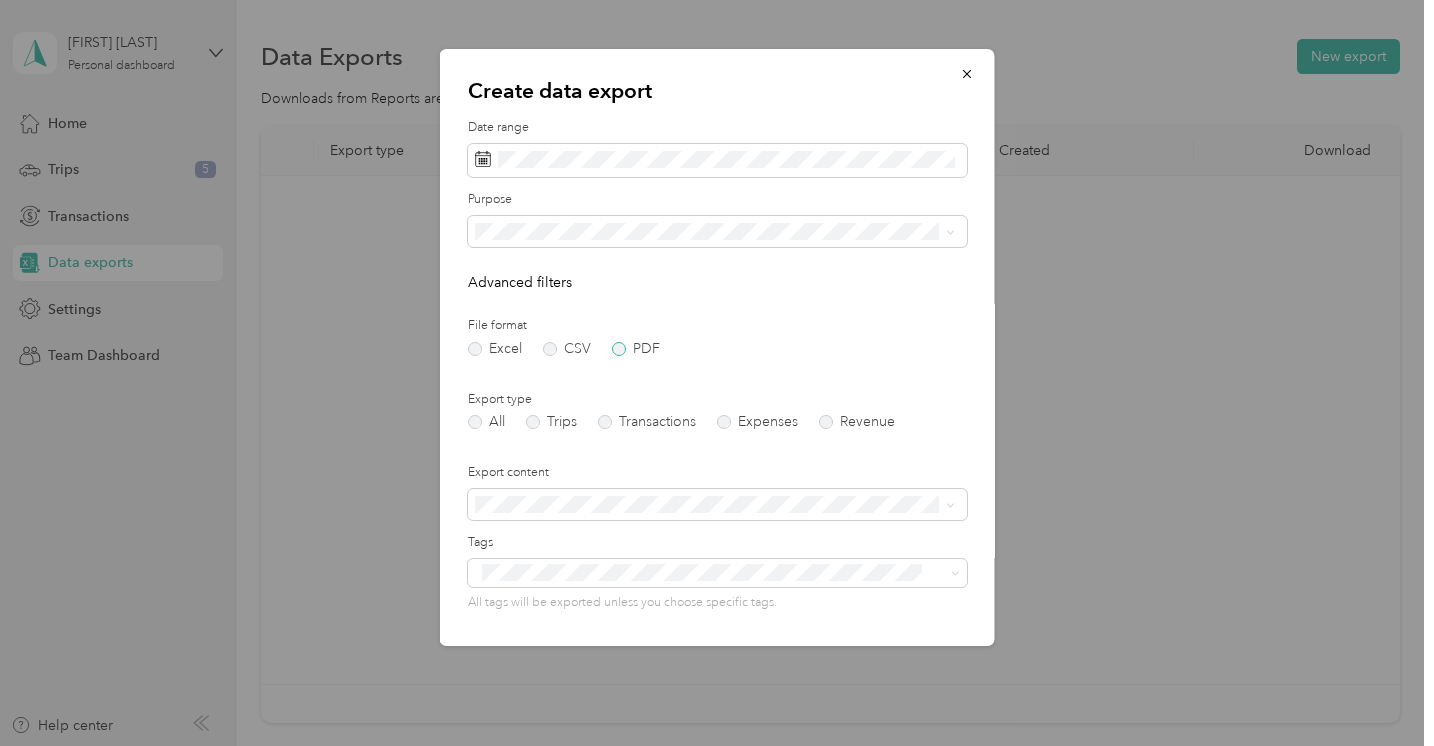 click on "PDF" at bounding box center (636, 349) 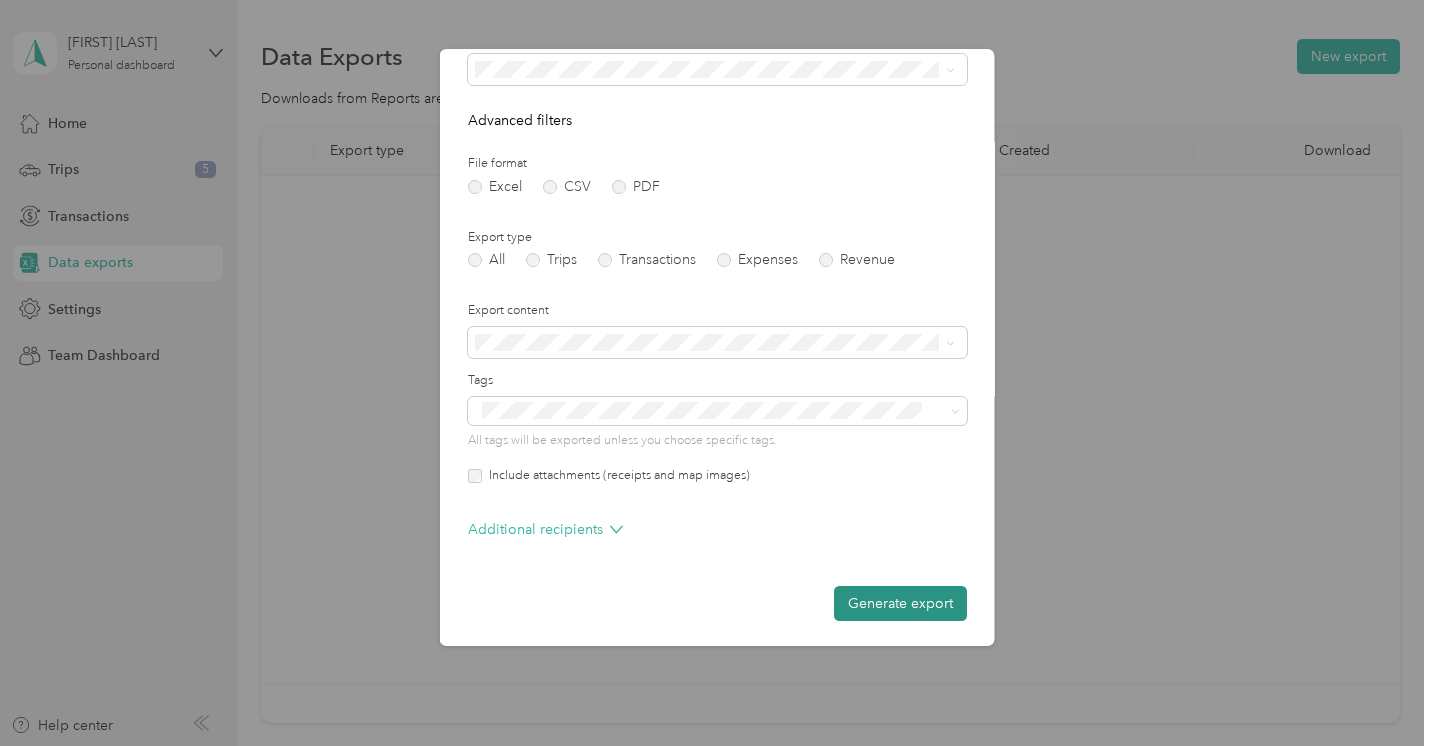 scroll, scrollTop: 161, scrollLeft: 0, axis: vertical 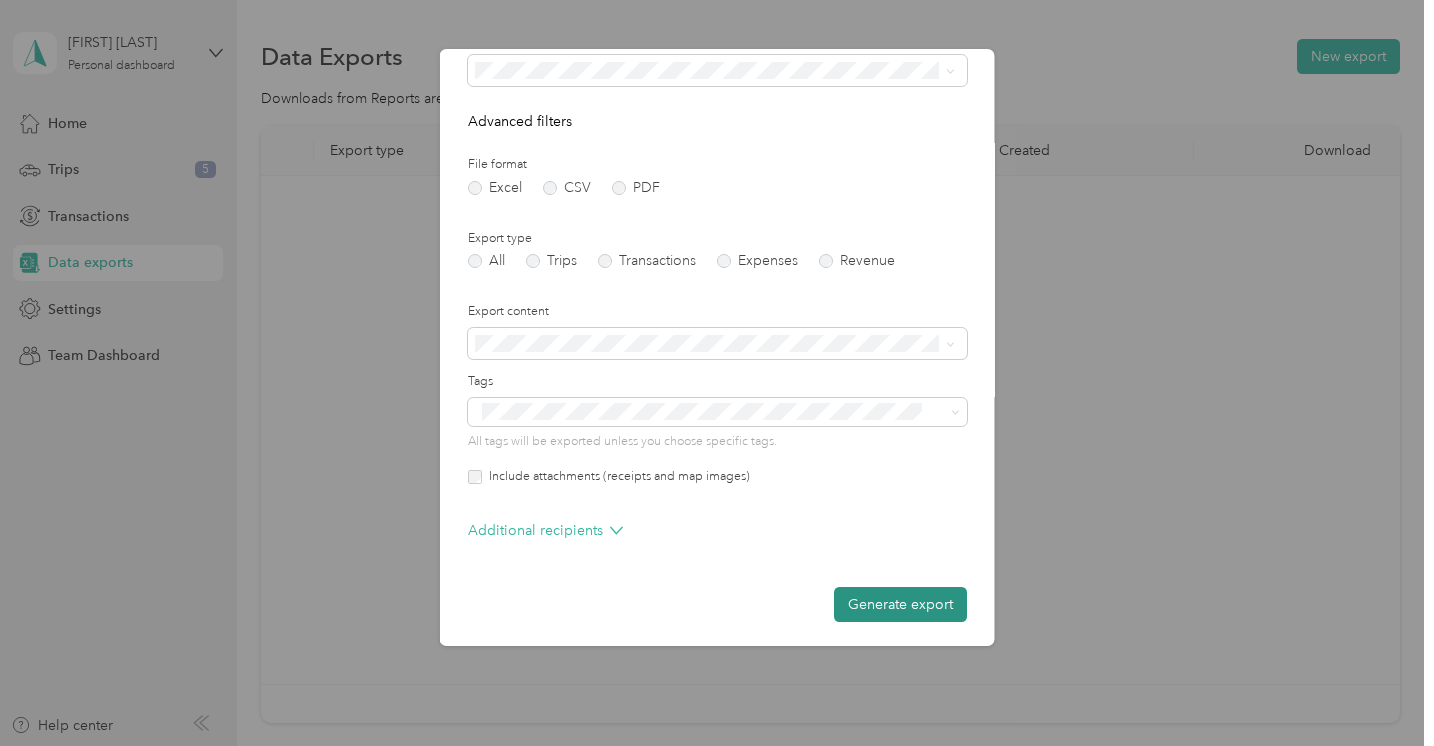 click on "Generate export" at bounding box center (900, 604) 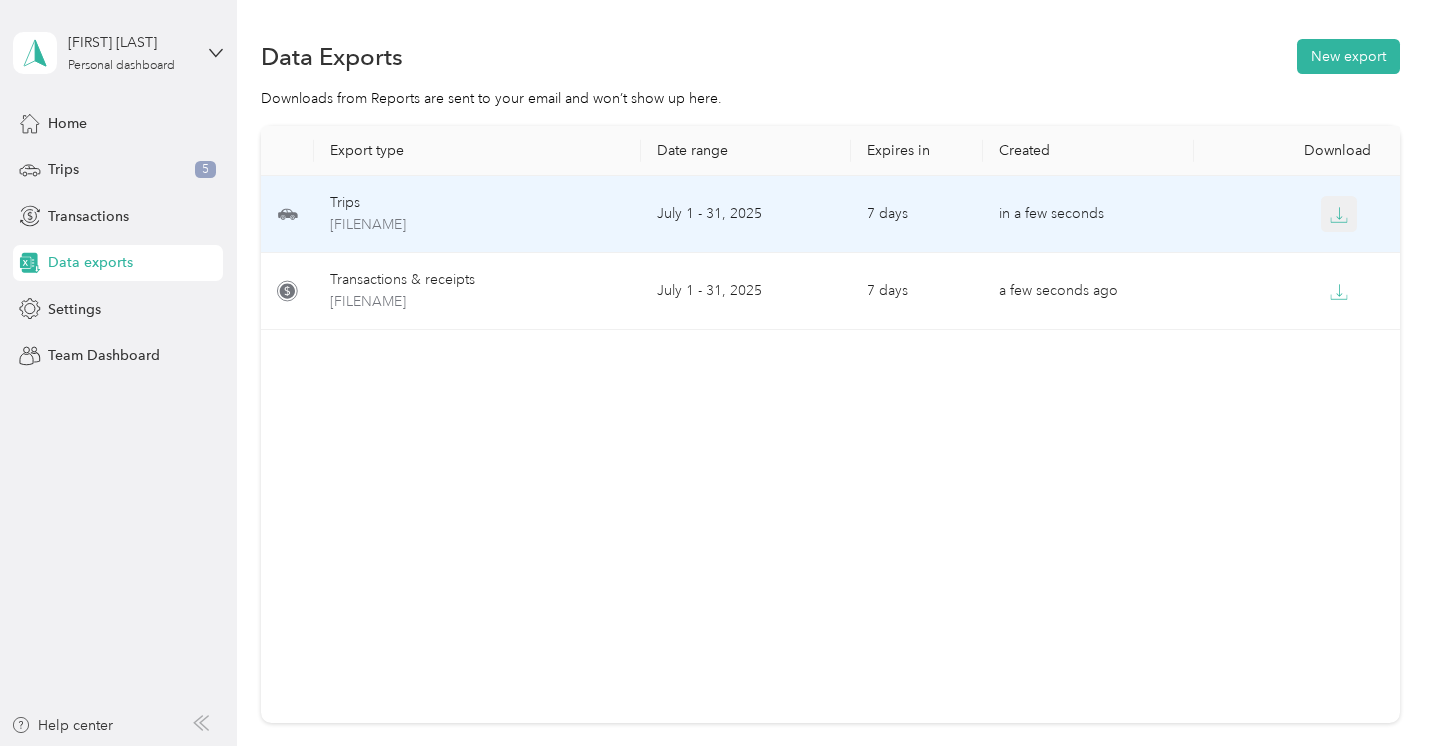 click 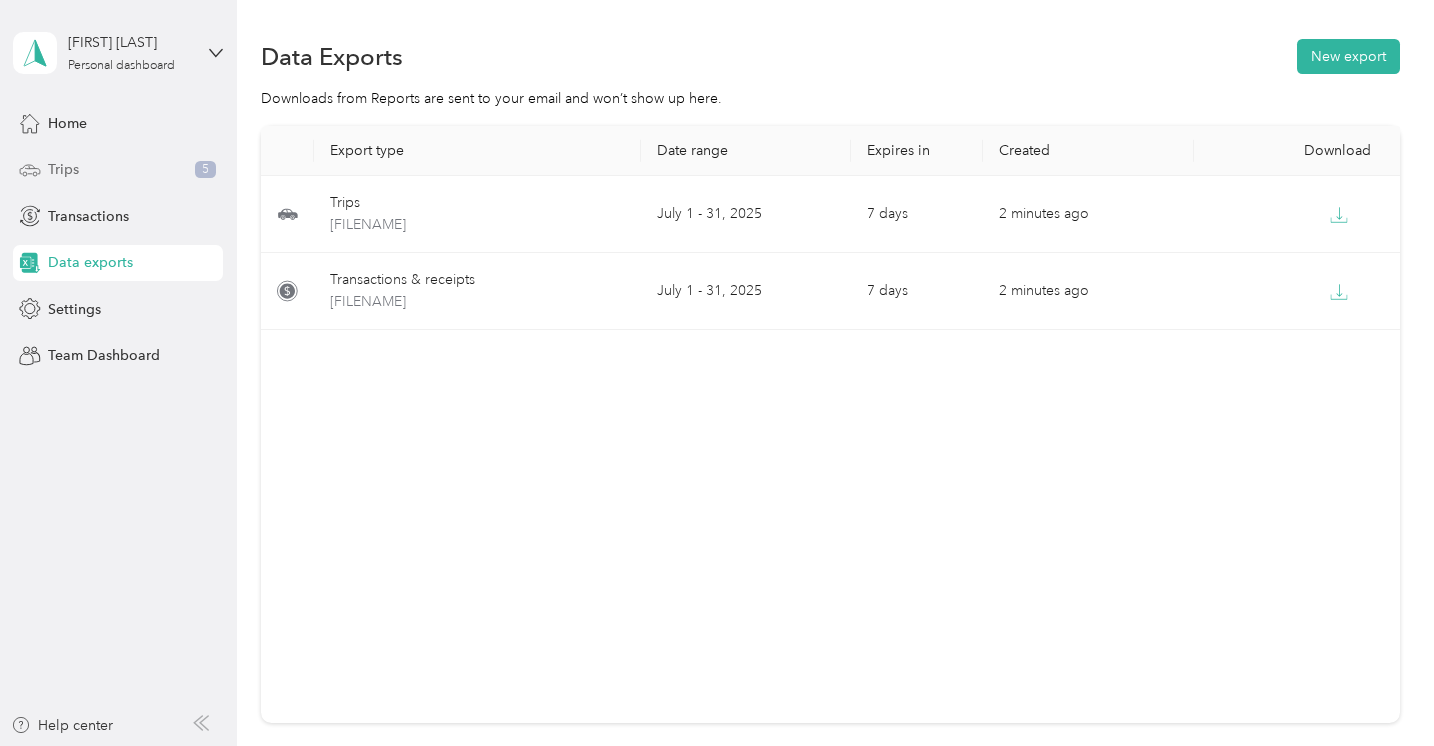 click on "Trips 5" at bounding box center [118, 170] 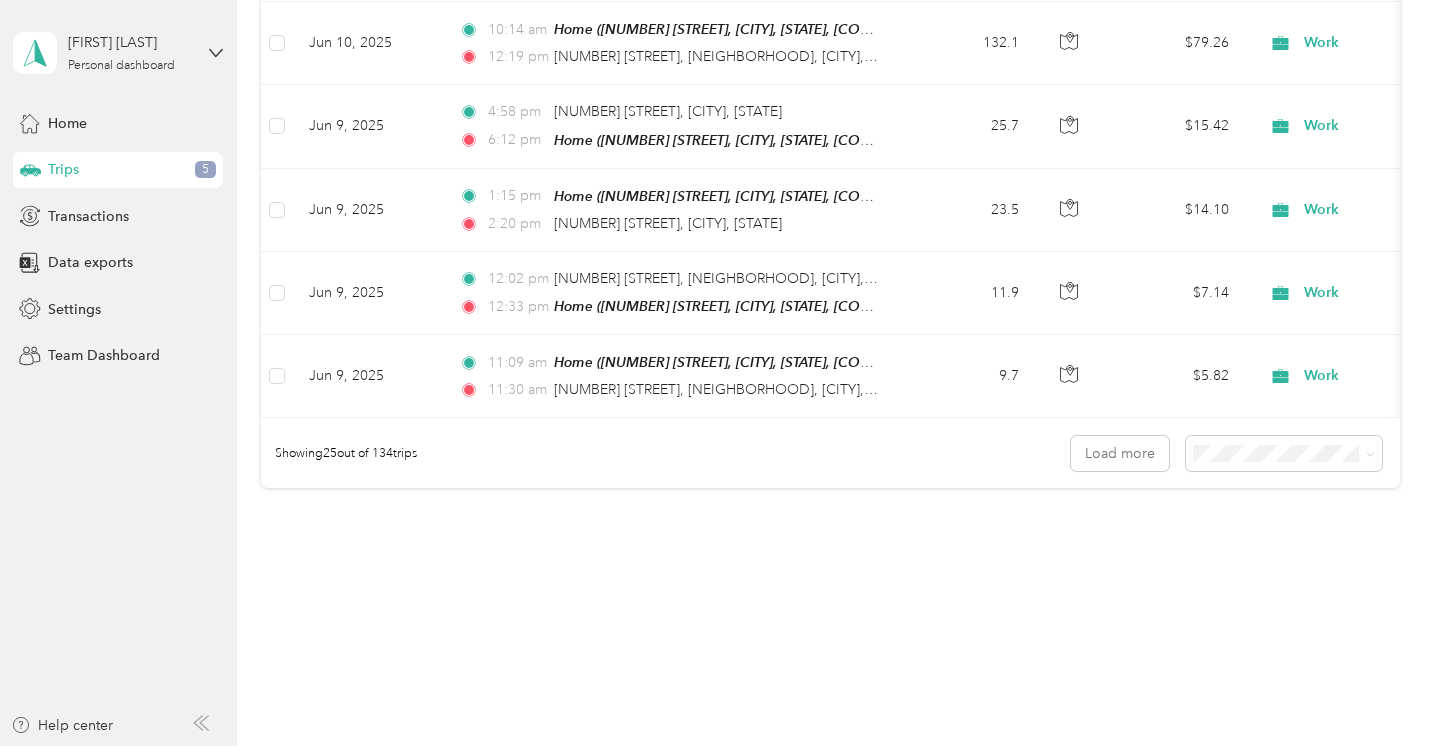 scroll, scrollTop: 1998, scrollLeft: 0, axis: vertical 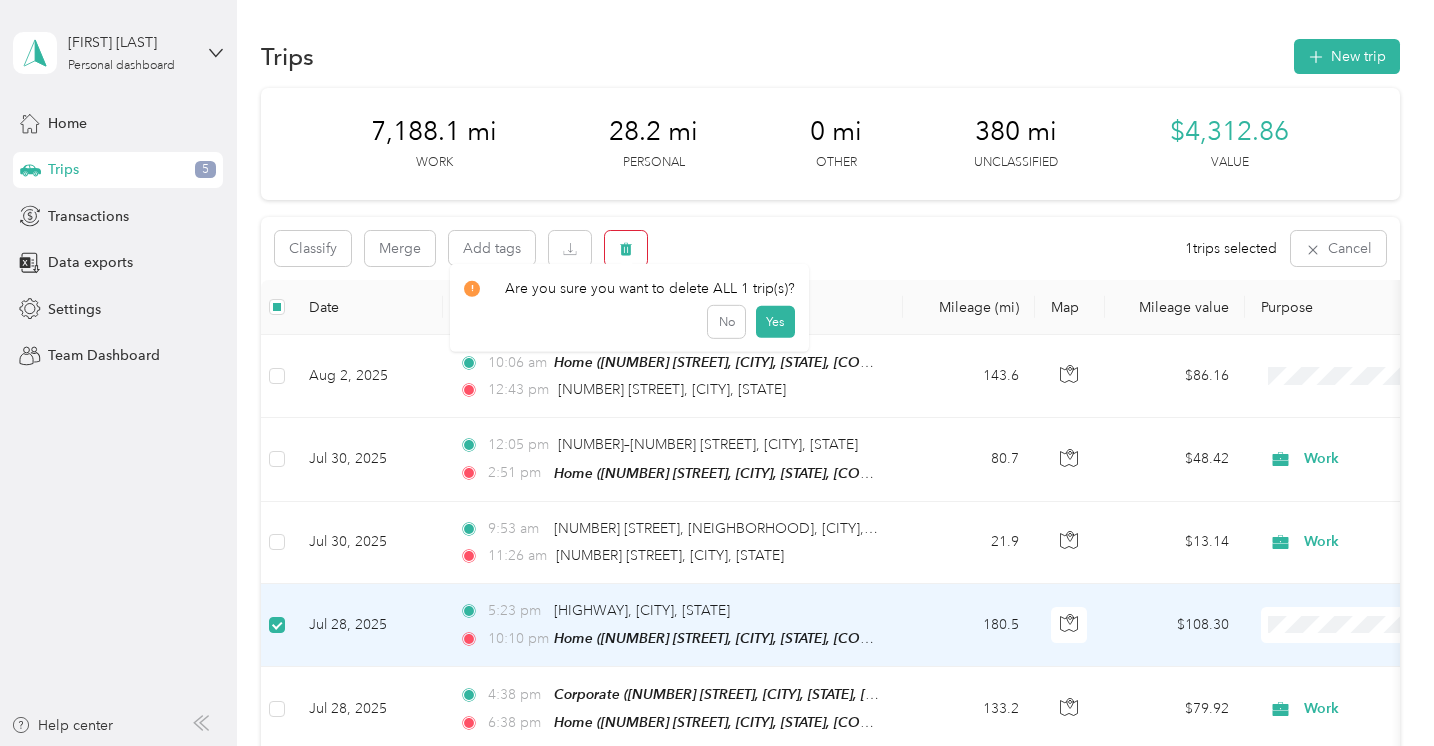 click 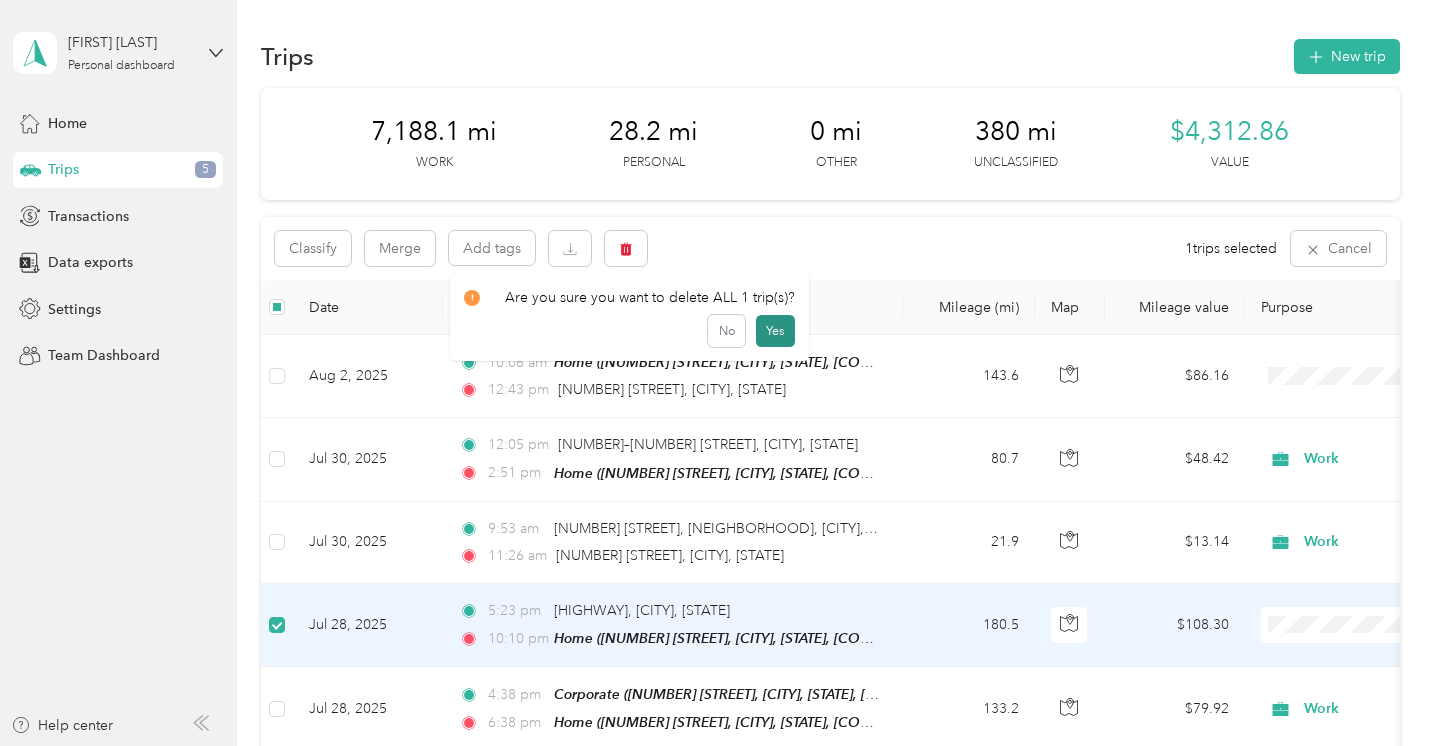 click on "Yes" at bounding box center (775, 331) 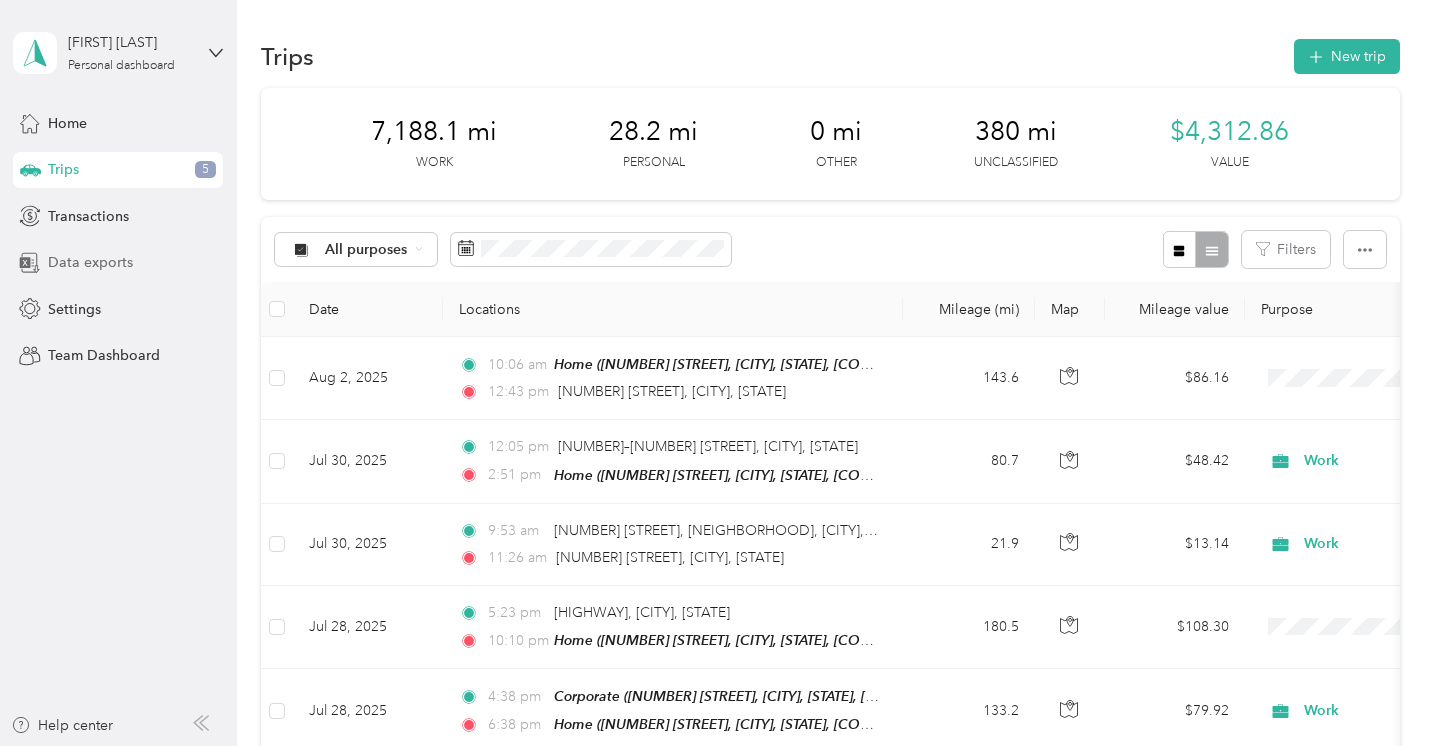 click on "Data exports" at bounding box center [90, 262] 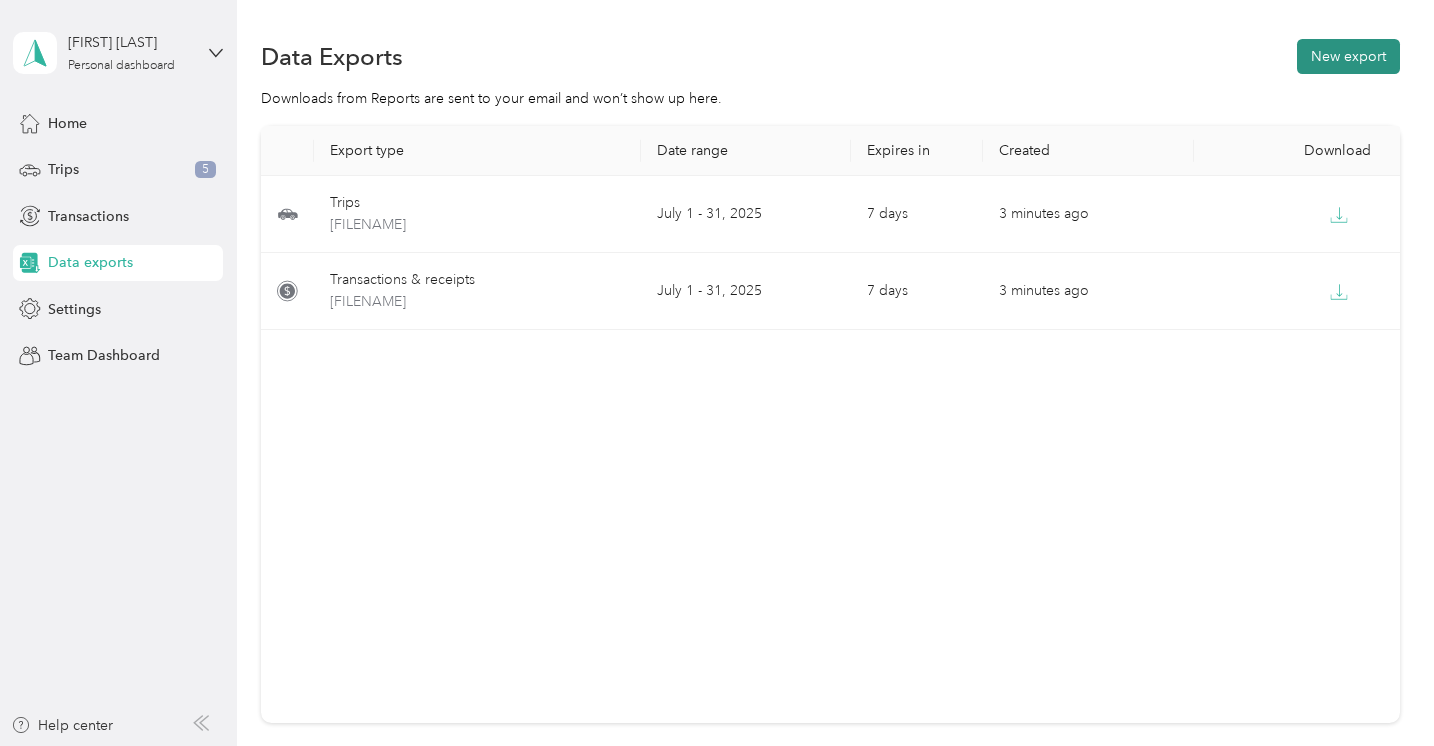 click on "New export" at bounding box center [1348, 56] 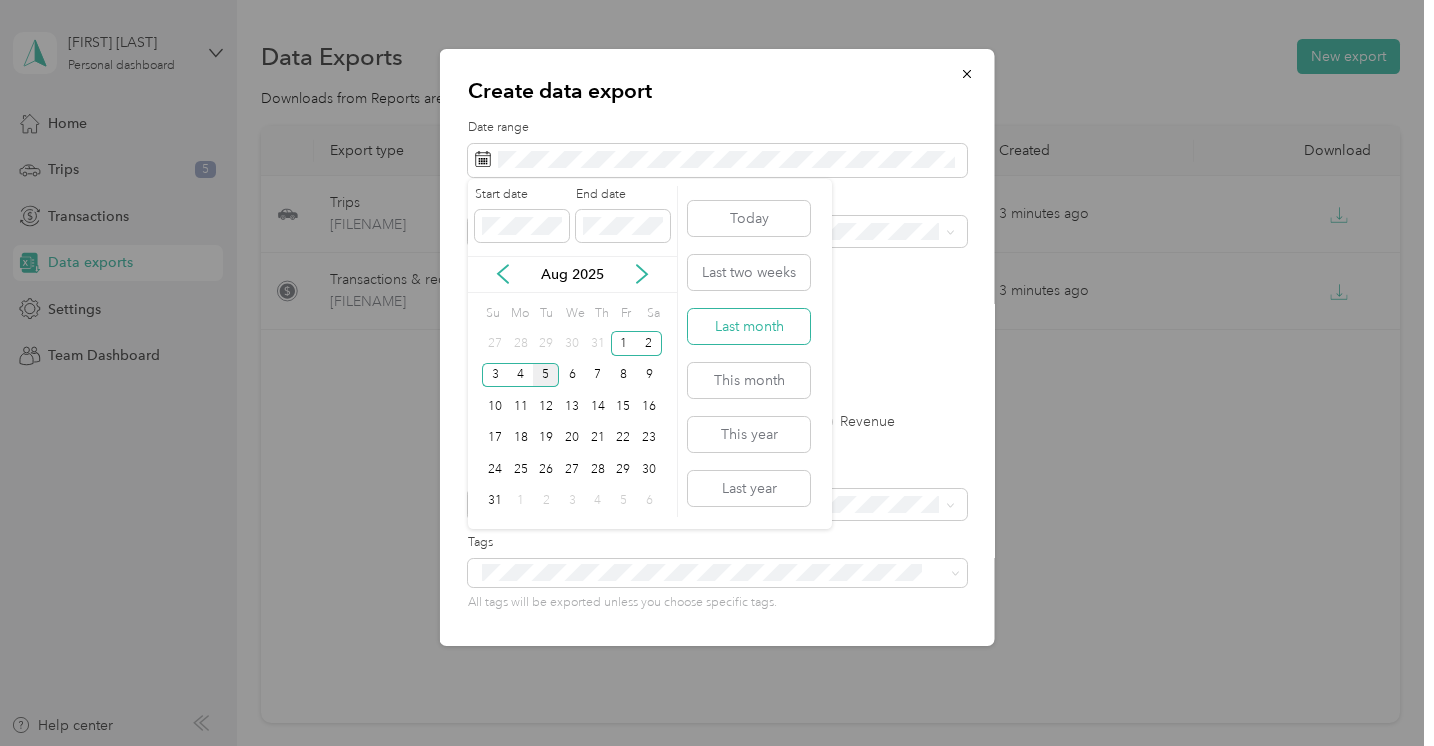 click on "Last month" at bounding box center [749, 326] 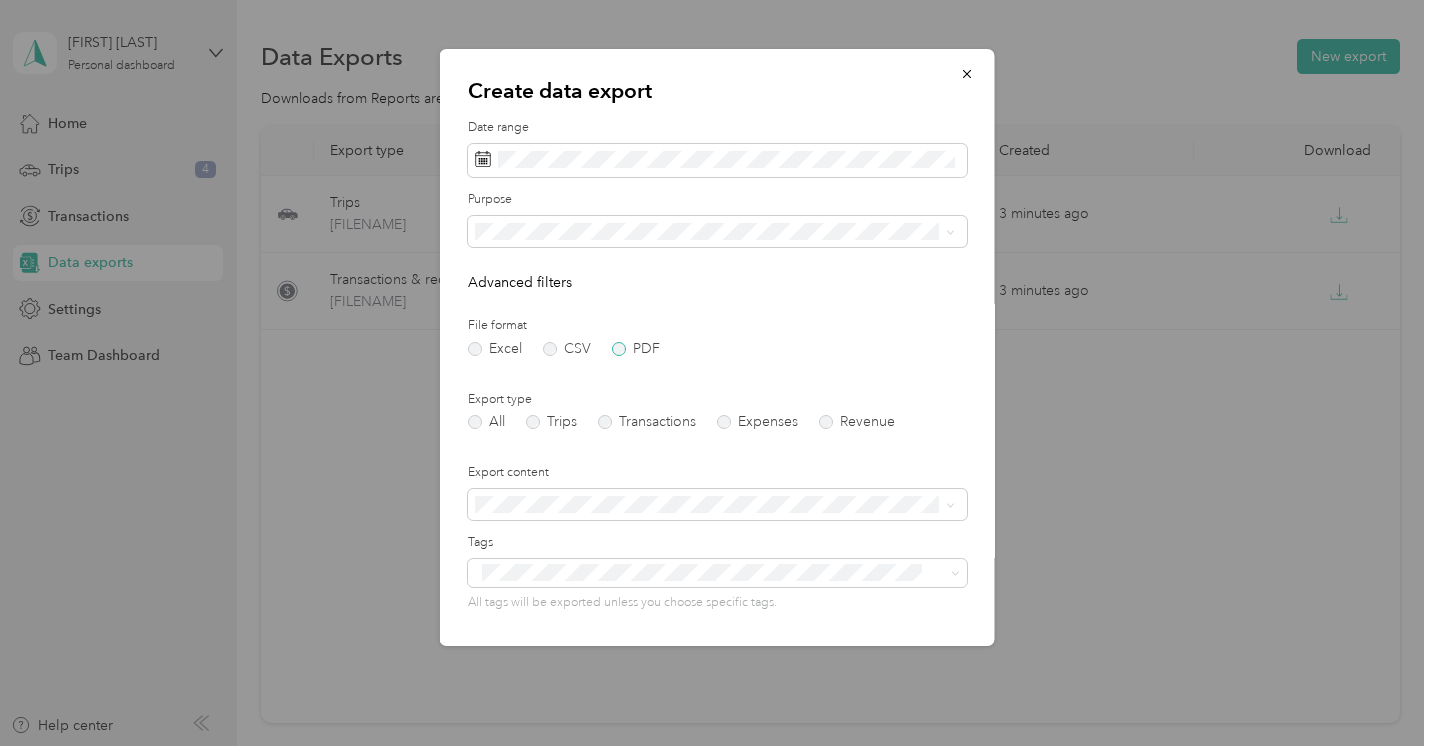 click on "PDF" at bounding box center [636, 349] 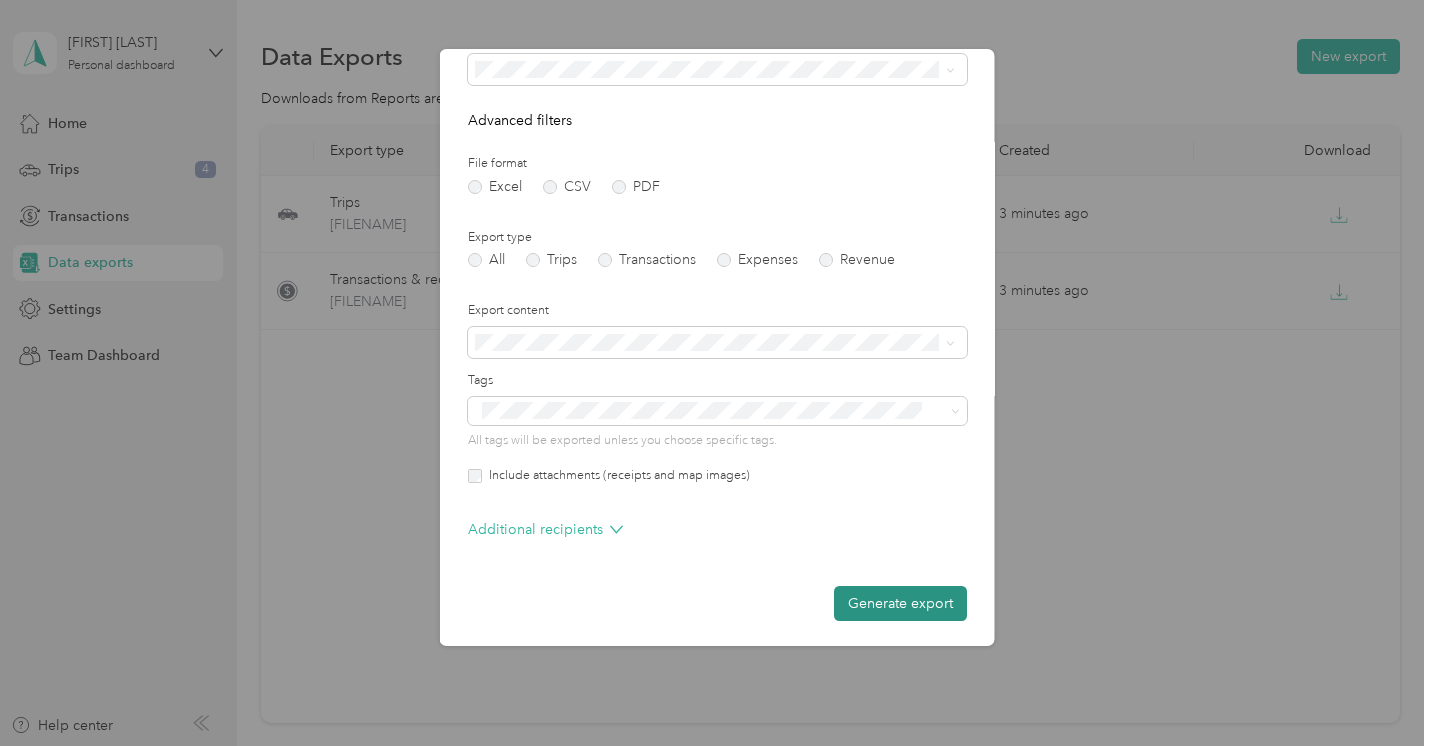 scroll, scrollTop: 161, scrollLeft: 0, axis: vertical 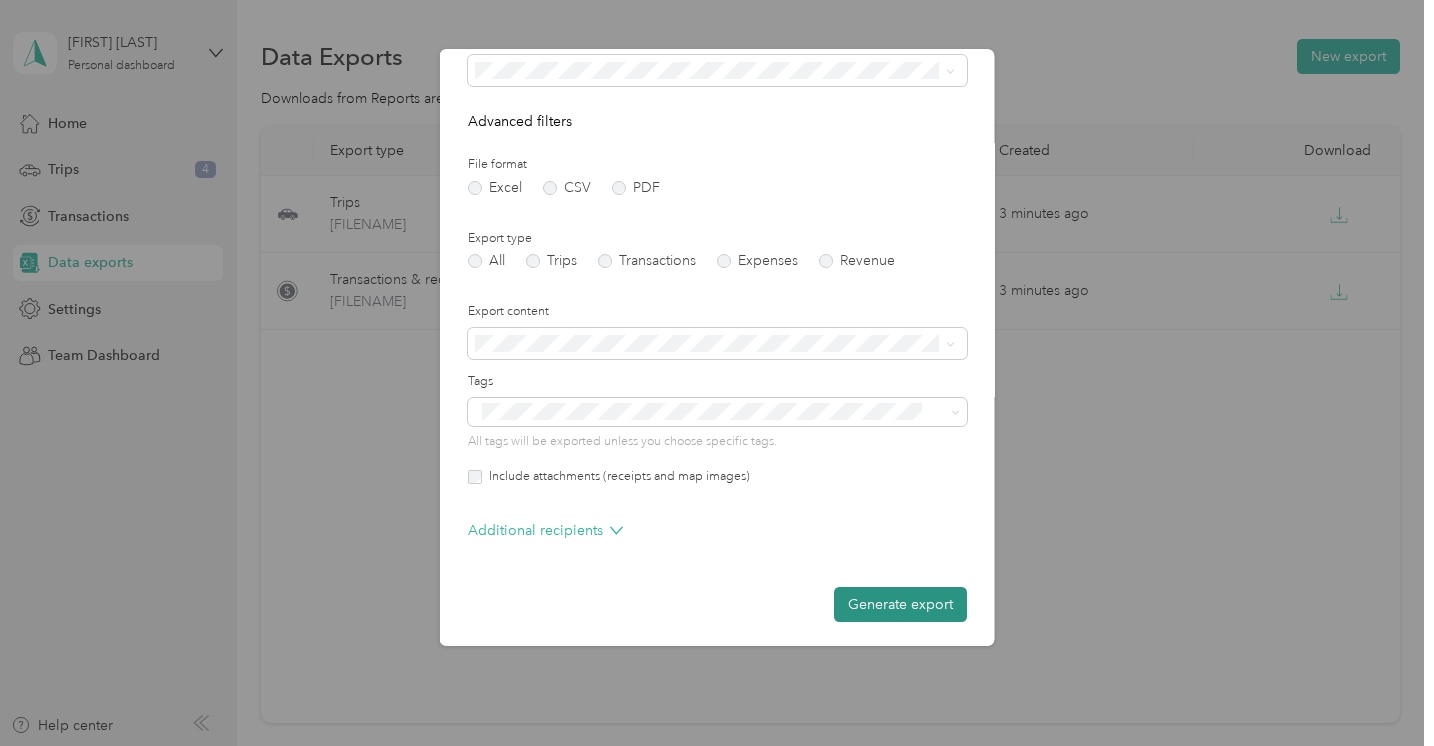 click on "Generate export" at bounding box center [900, 604] 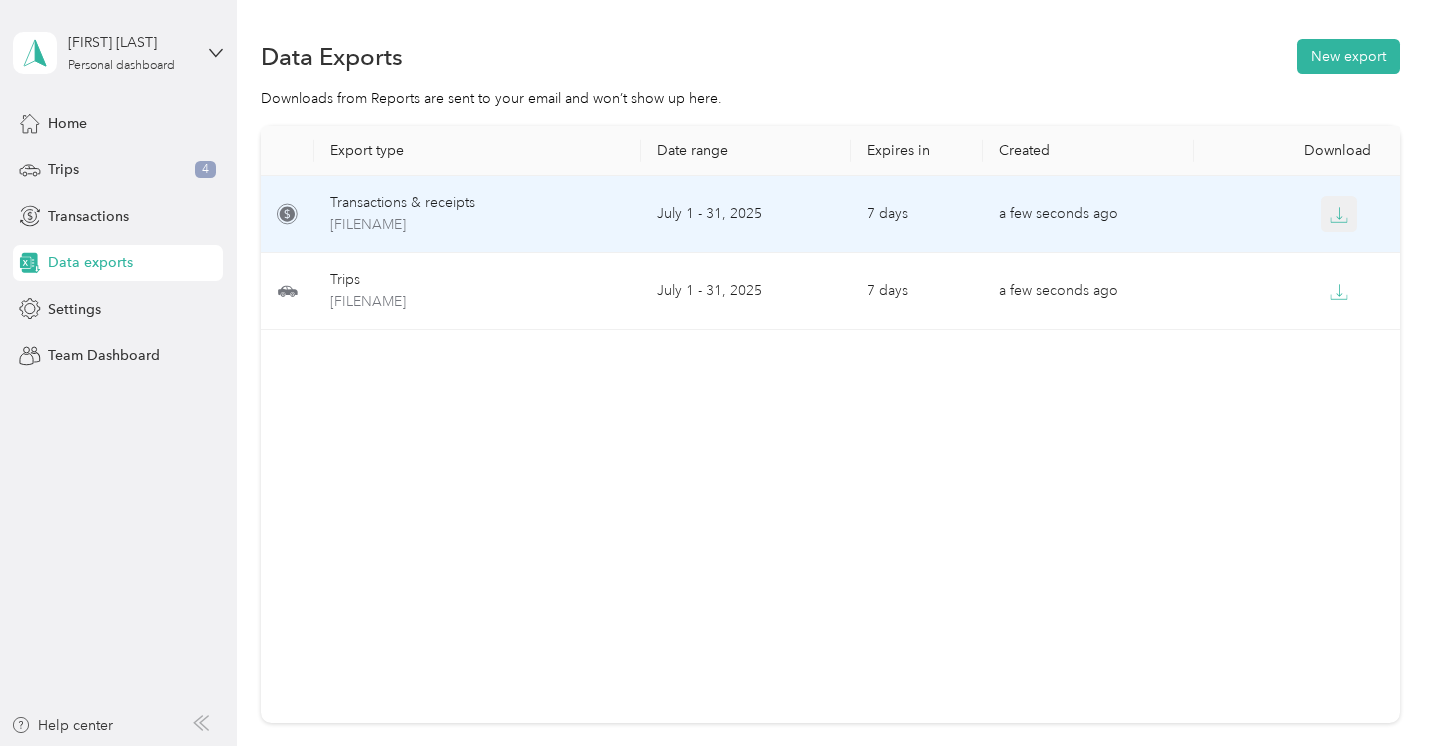 click 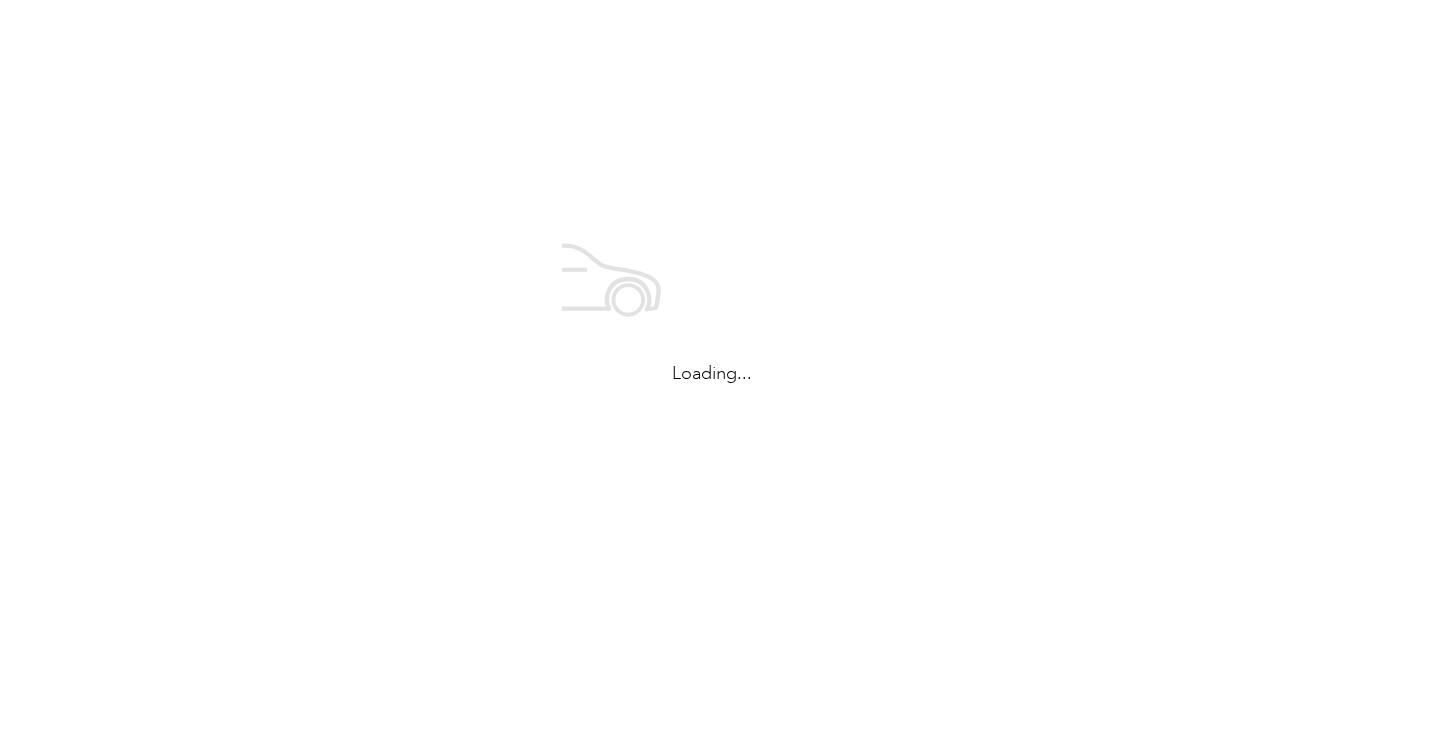 scroll, scrollTop: 0, scrollLeft: 0, axis: both 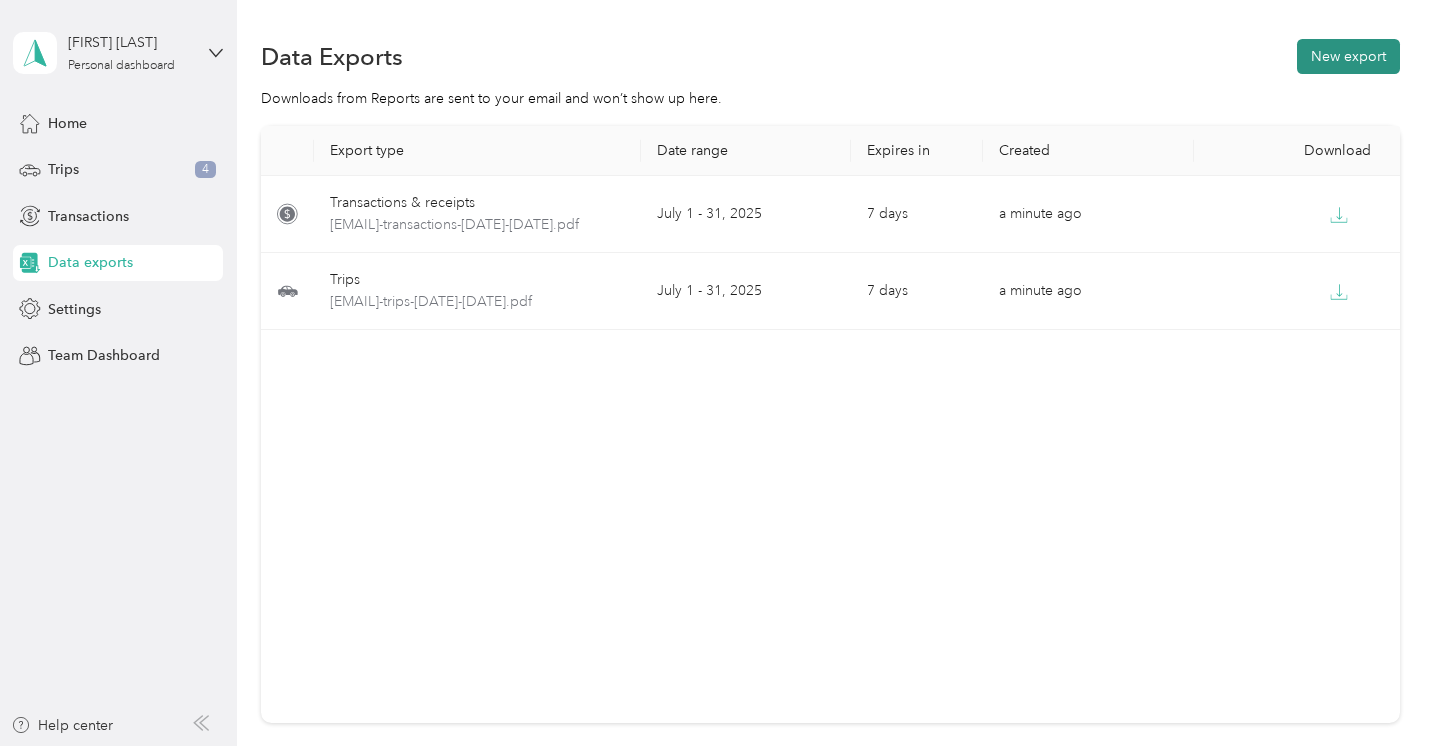 click on "New export" at bounding box center (1348, 56) 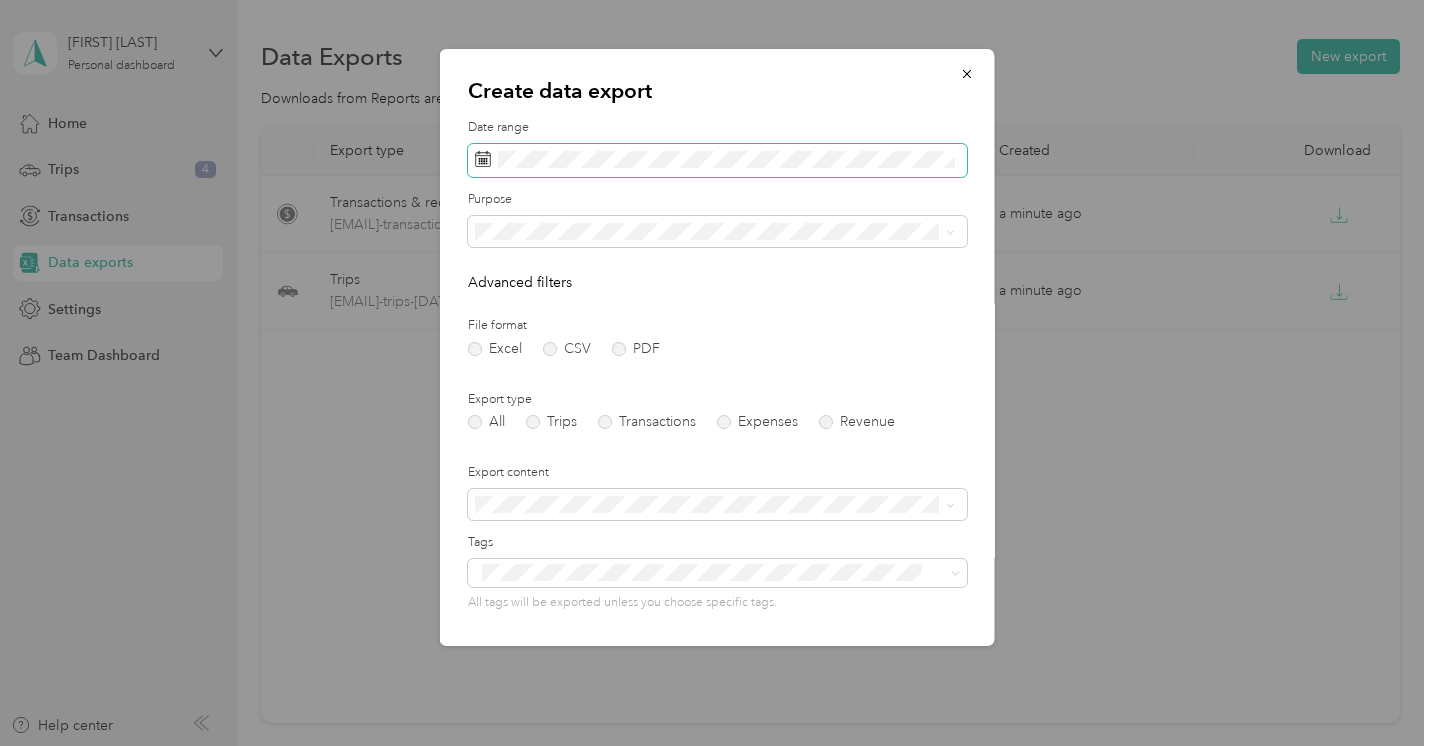 click at bounding box center (717, 161) 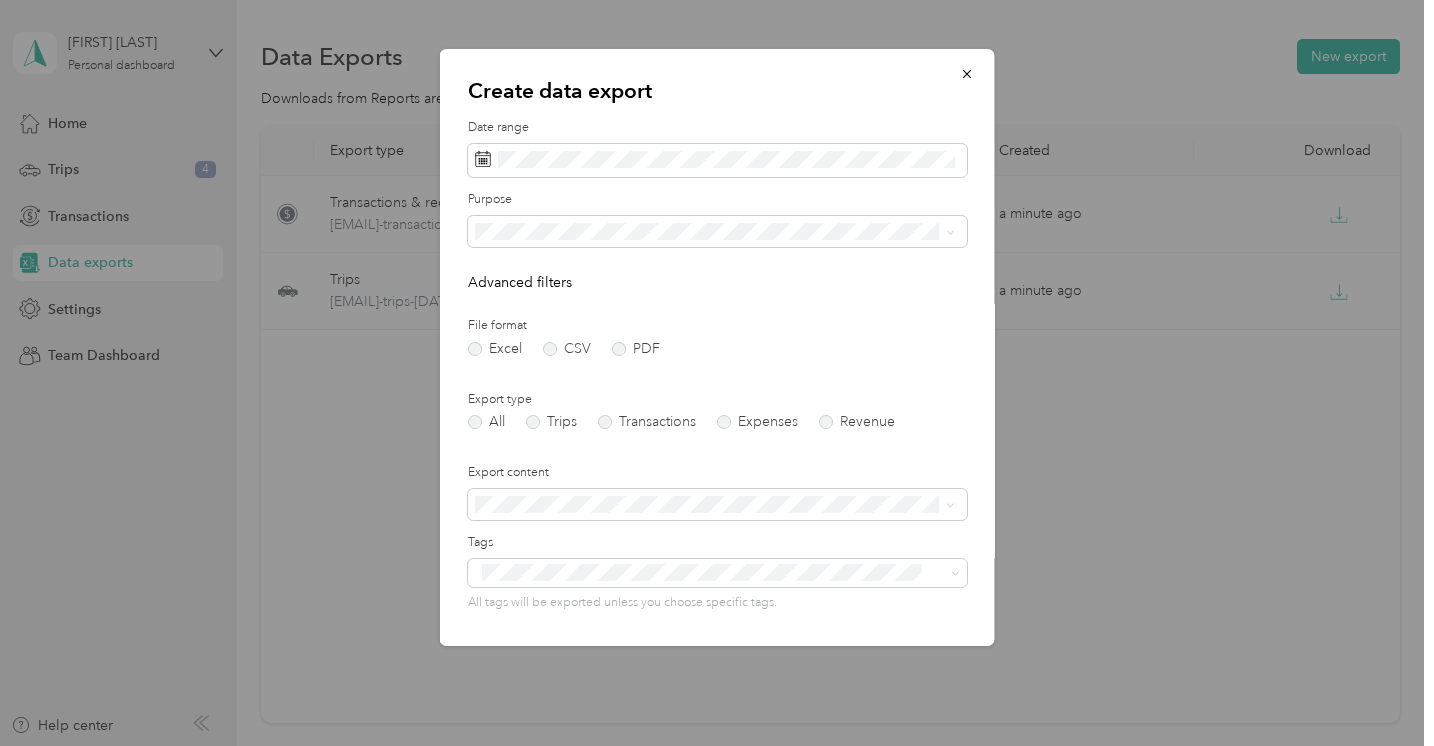 click at bounding box center (717, 373) 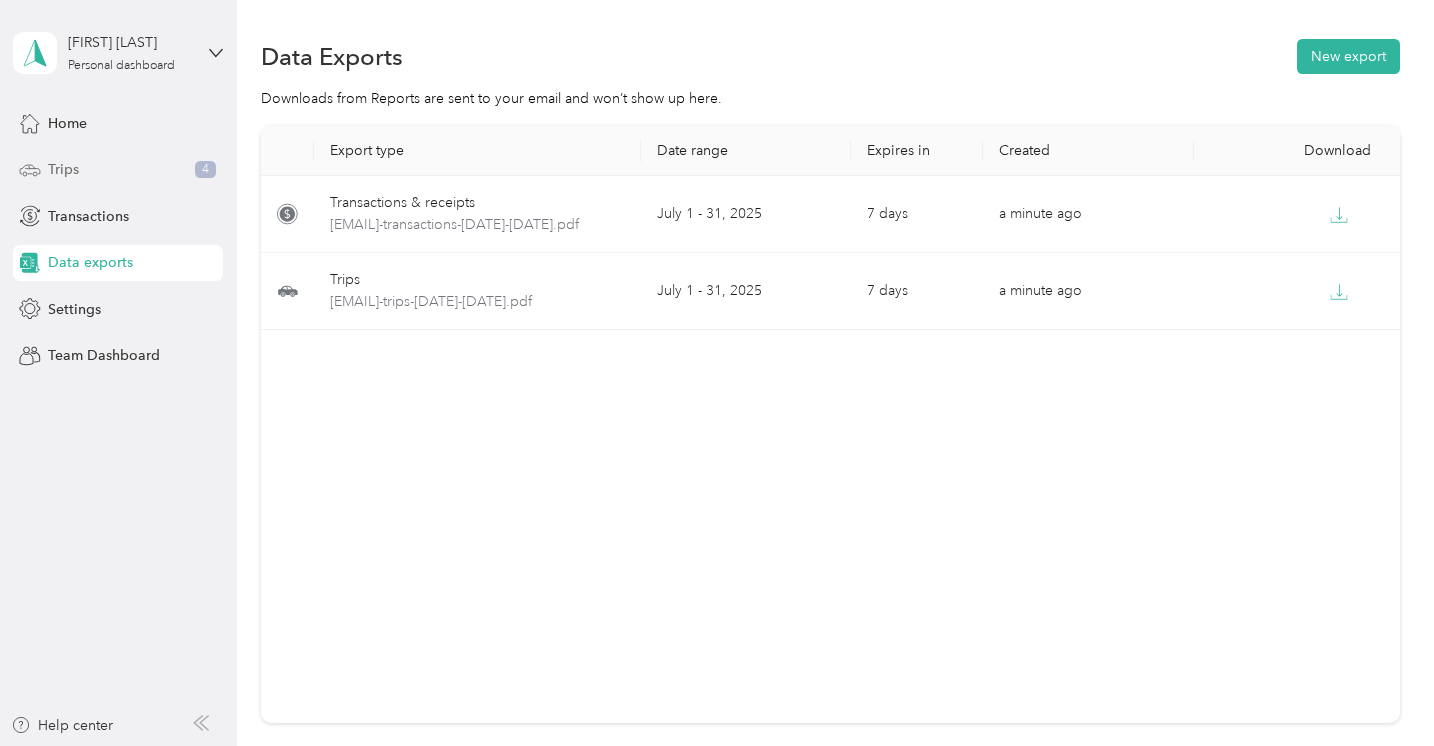 click on "Trips 4" at bounding box center [118, 170] 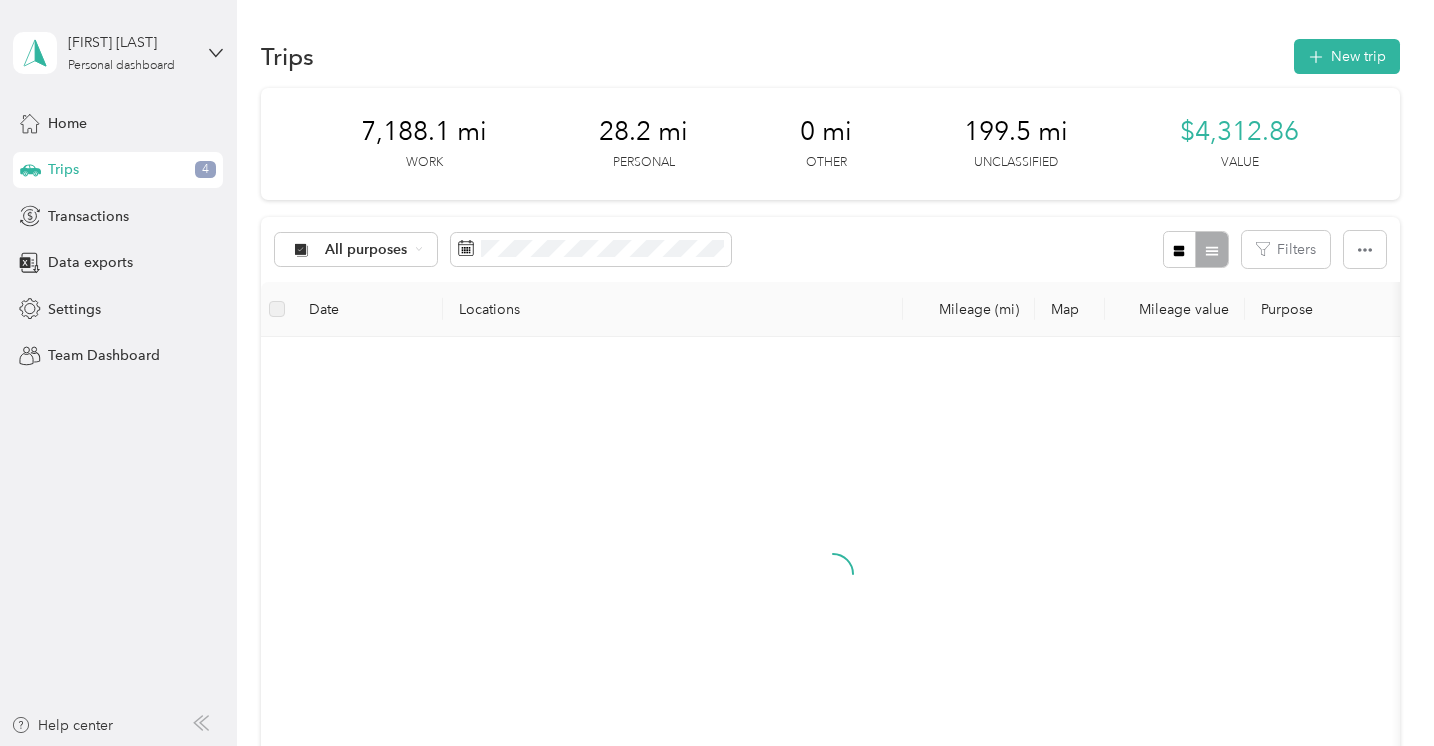 scroll, scrollTop: 5, scrollLeft: 0, axis: vertical 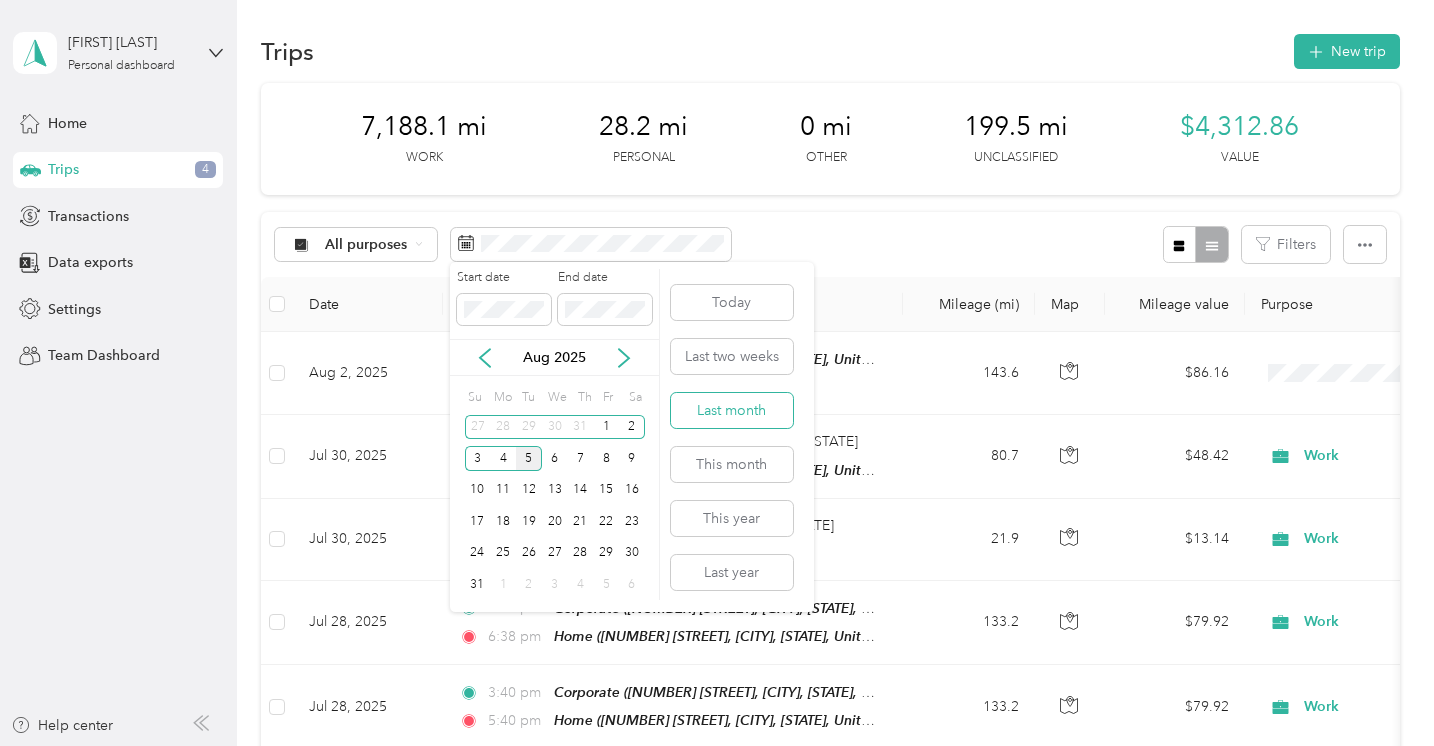 click on "Last month" at bounding box center (732, 410) 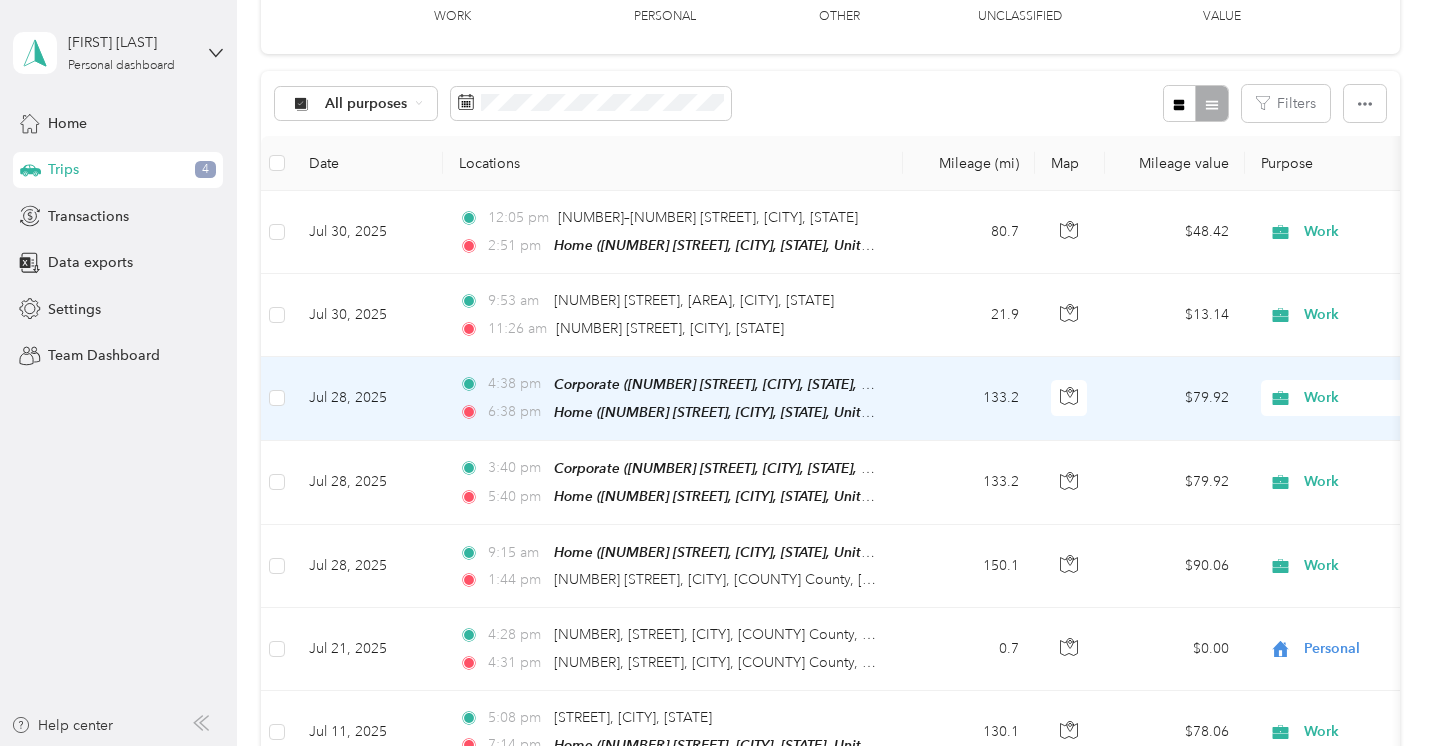 scroll, scrollTop: 145, scrollLeft: 0, axis: vertical 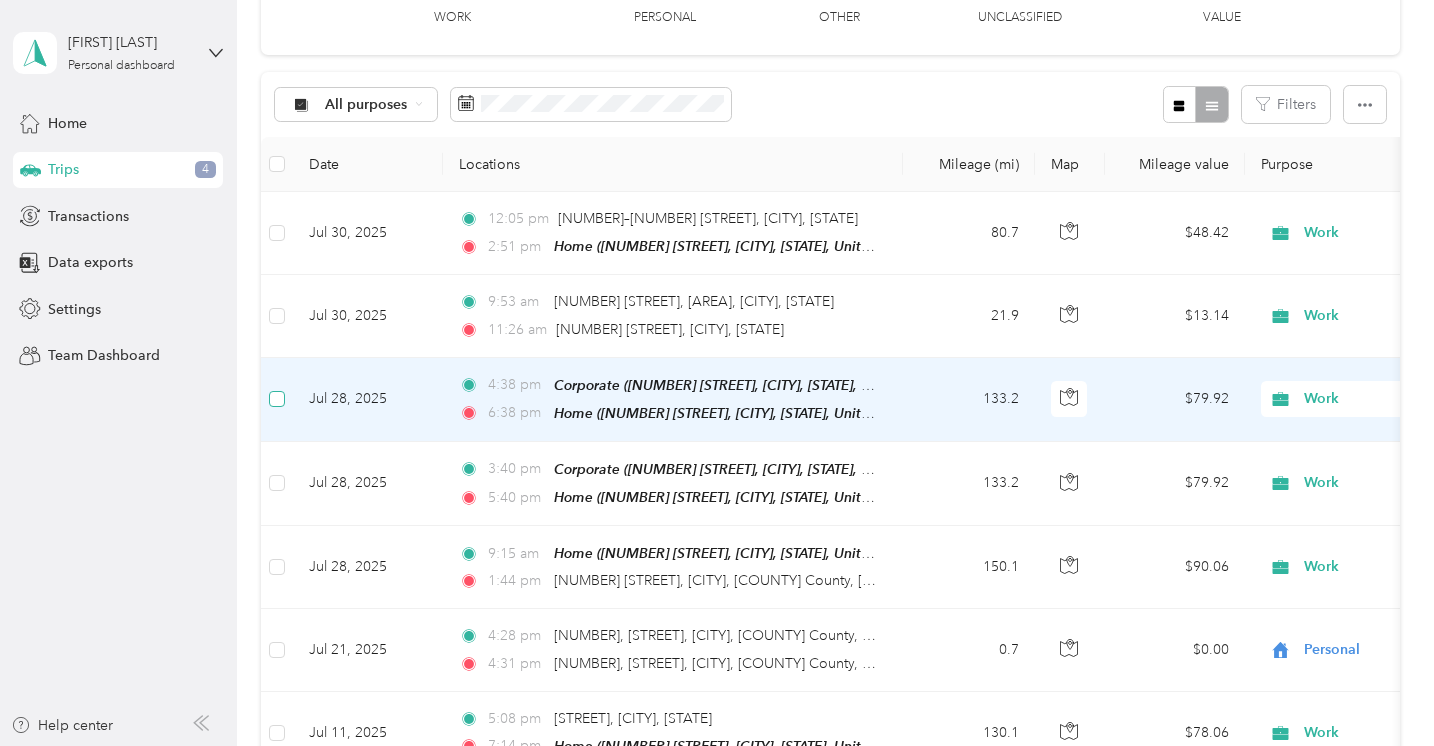 click at bounding box center (277, 399) 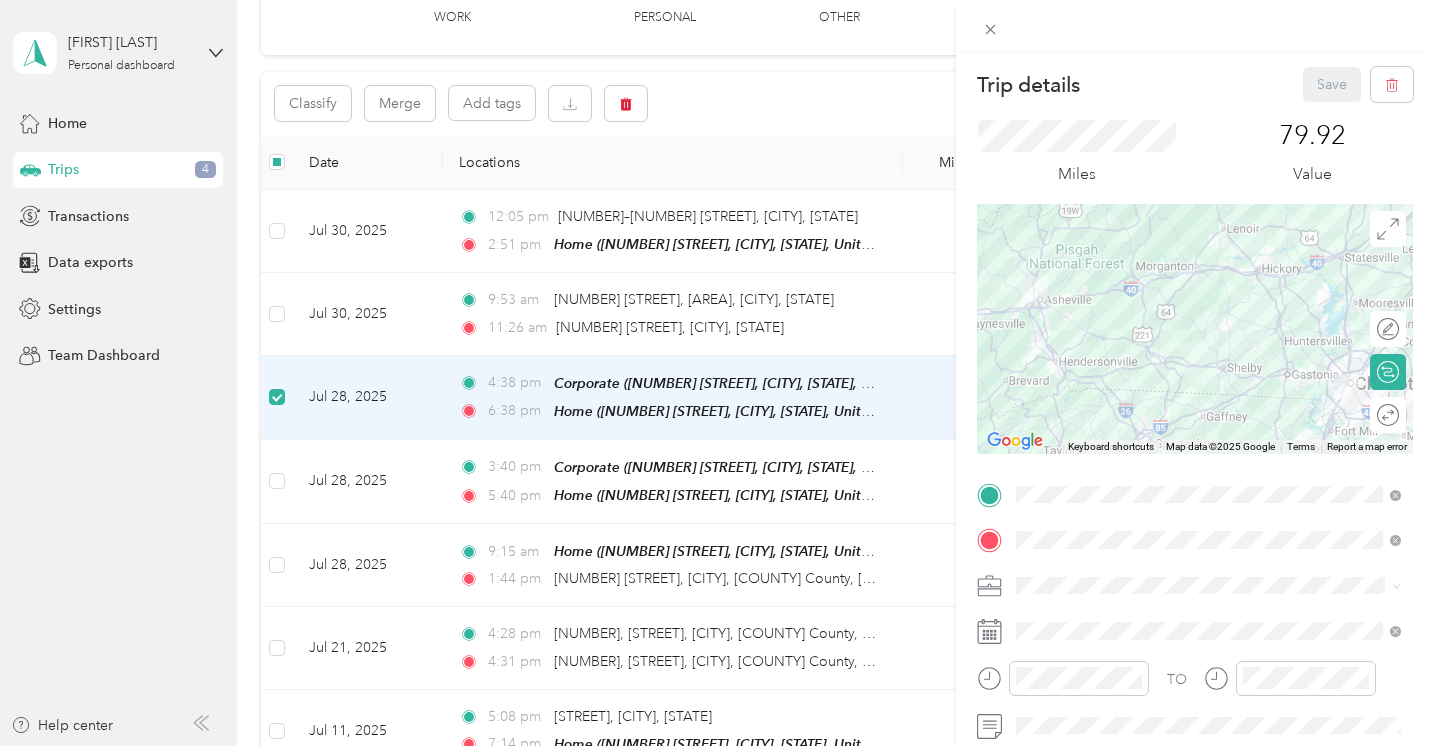 click on "Trip details Save This trip cannot be edited because it is either under review, approved, or paid. Contact your Team Manager to edit it. Miles 79.92 Value  ← Move left → Move right ↑ Move up ↓ Move down + Zoom in - Zoom out Home Jump left by 75% End Jump right by 75% Page Up Jump up by 75% Page Down Jump down by 75% Keyboard shortcuts Map Data Map data ©2025 Google Map data ©2025 Google 20 km  Click to toggle between metric and imperial units Terms Report a map error Edit route Calculate route Round trip TO Add photo" at bounding box center [717, 373] 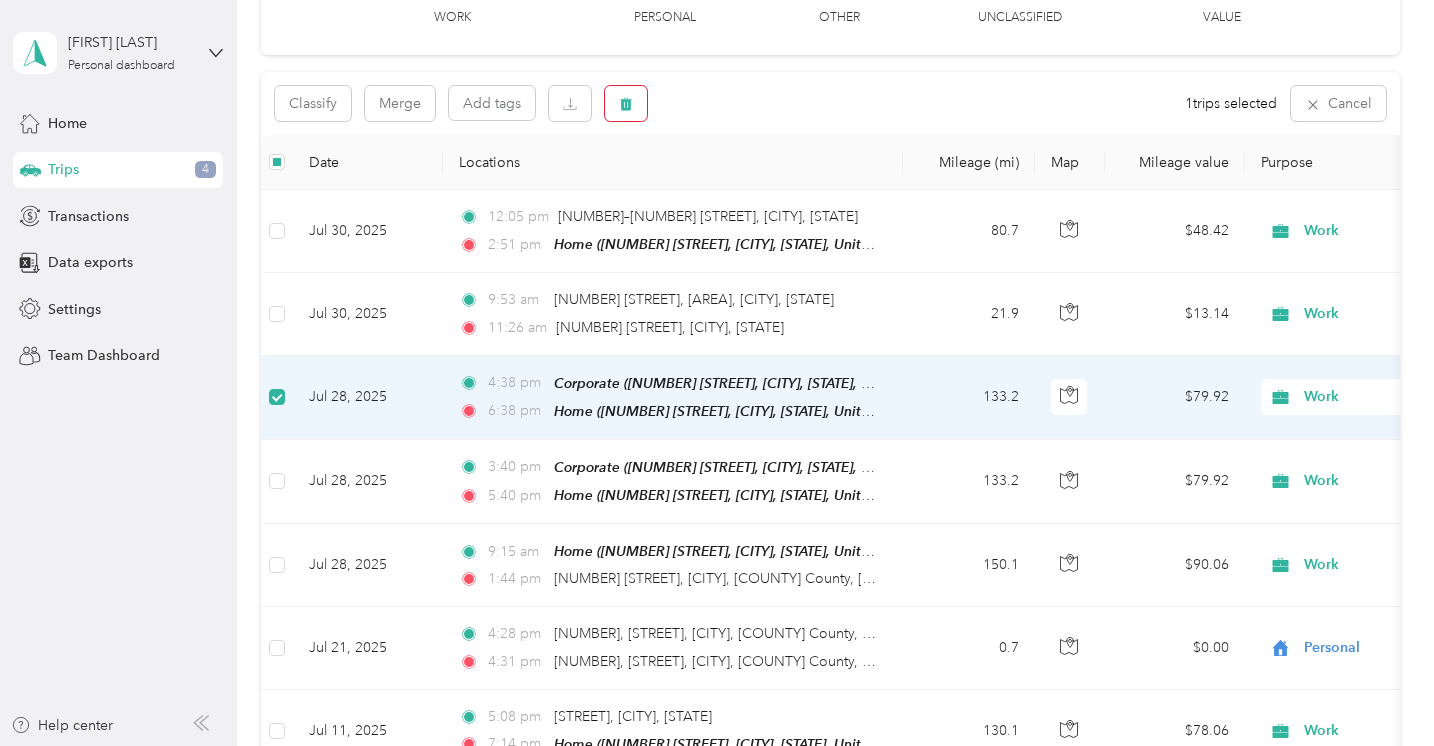 click at bounding box center [626, 103] 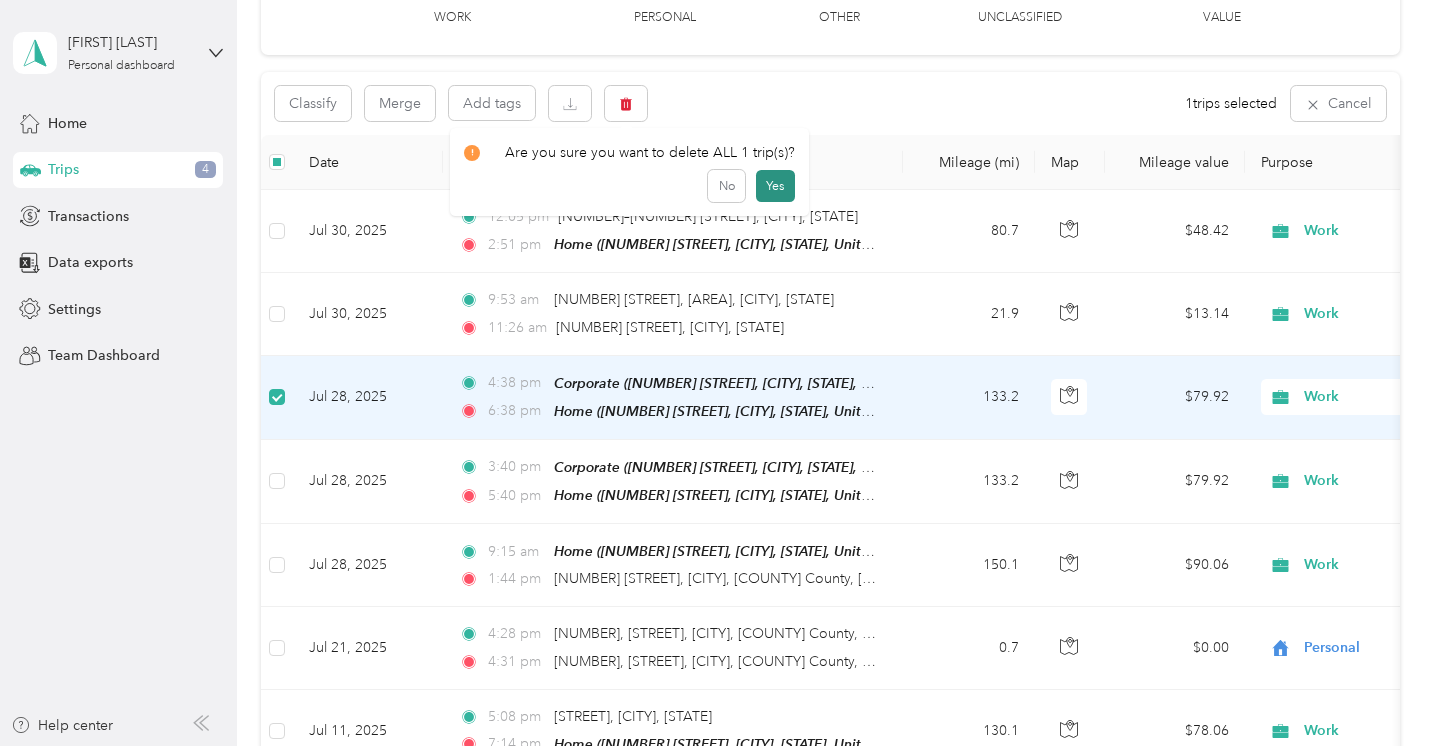 click on "Yes" at bounding box center (775, 186) 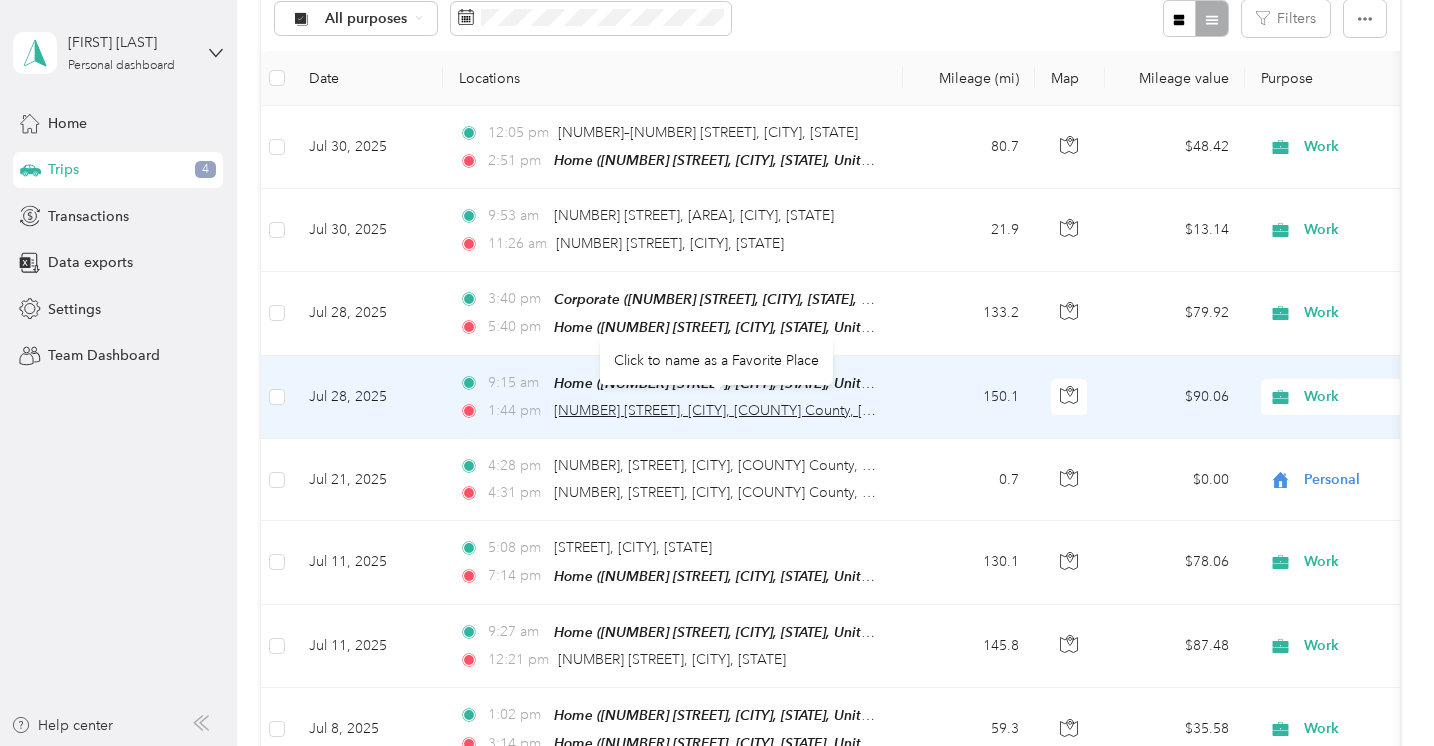 scroll, scrollTop: 230, scrollLeft: 0, axis: vertical 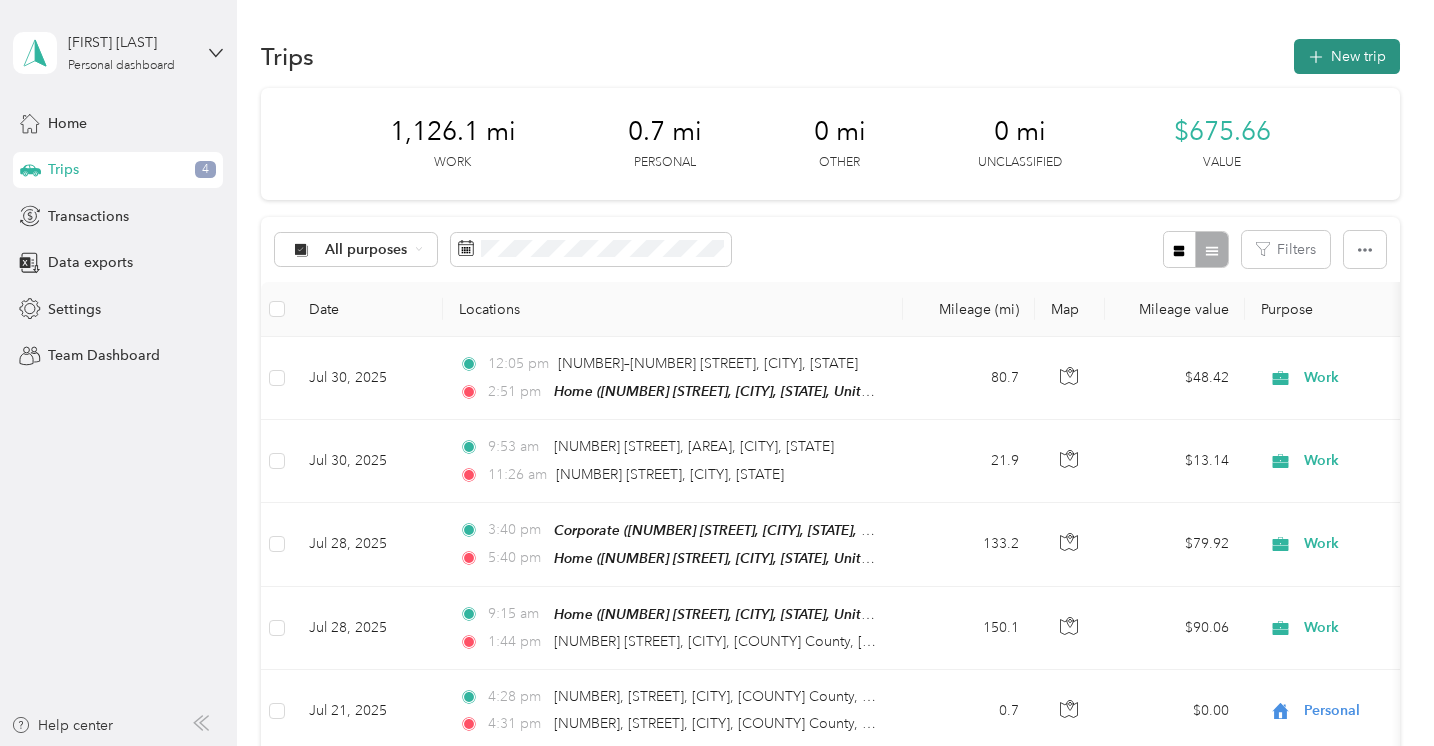 click on "New trip" at bounding box center [1347, 56] 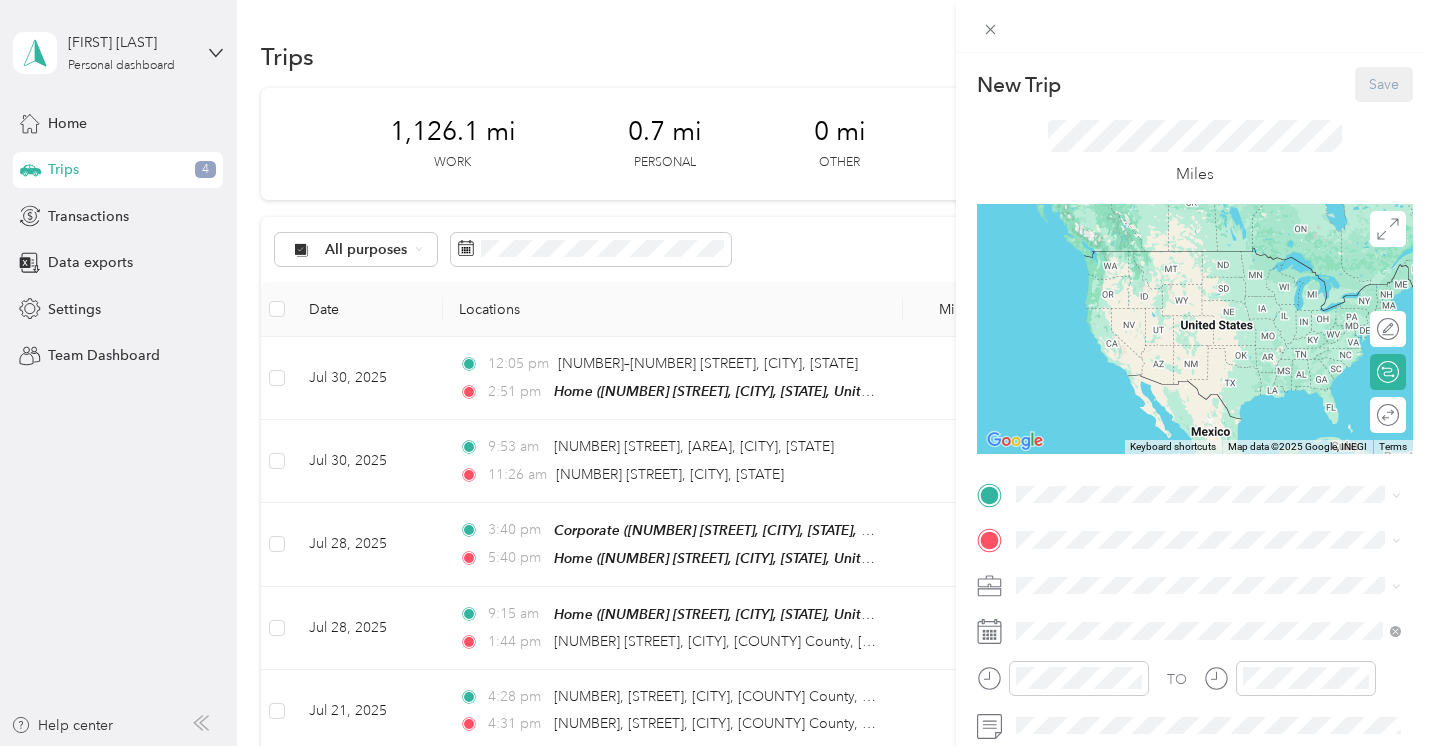click on "New Trip Save This trip cannot be edited because it is either under review, approved, or paid. Contact your Team Manager to edit it. Miles ← Move left → Move right ↑ Move up ↓ Move down + Zoom in - Zoom out Home Jump left by 75% End Jump right by 75% Page Up Jump up by 75% Page Down Jump down by 75% Keyboard shortcuts Map Data Map data ©2025 Google, INEGI Map data ©2025 Google, INEGI 1000 km  Click to toggle between metric and imperial units Terms Report a map error Edit route Calculate route Round trip TO Add photo" at bounding box center (717, 373) 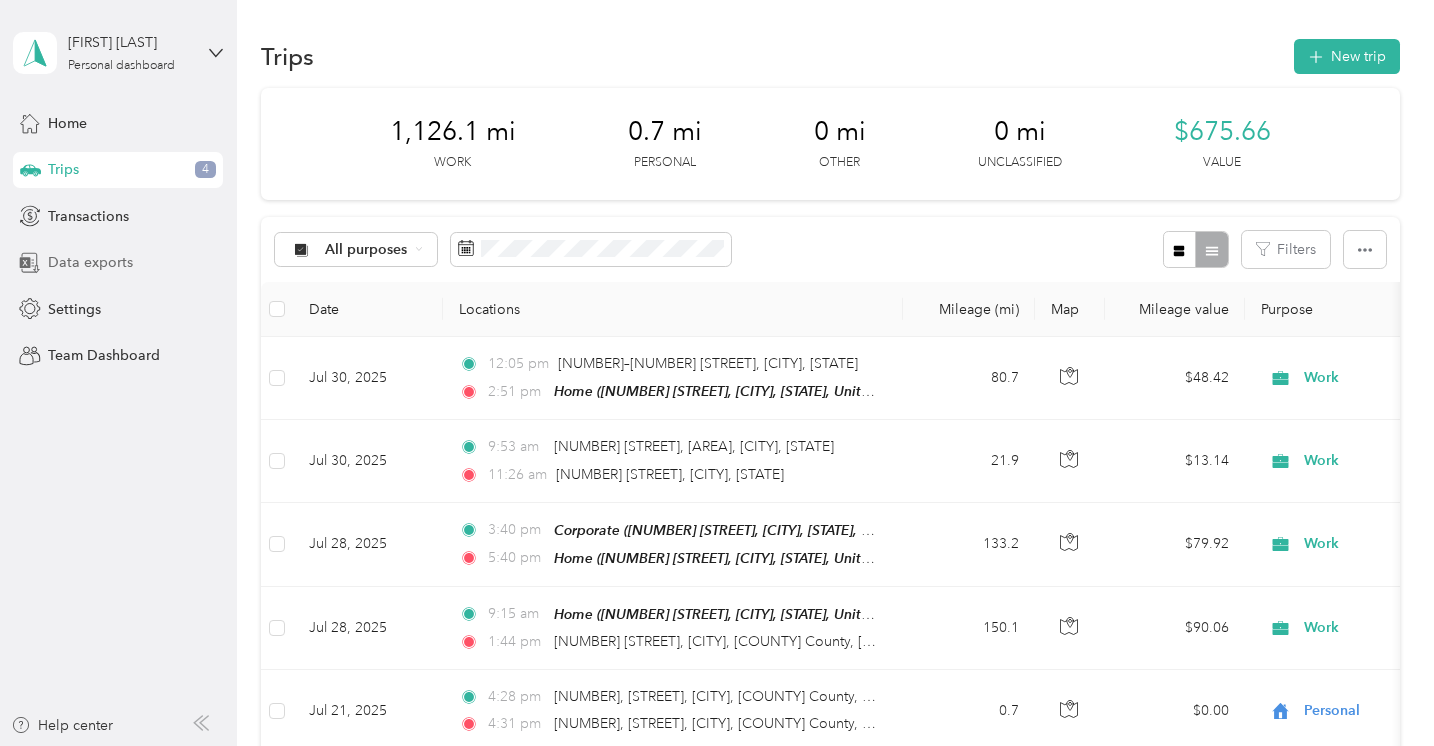 click on "Data exports" at bounding box center (118, 263) 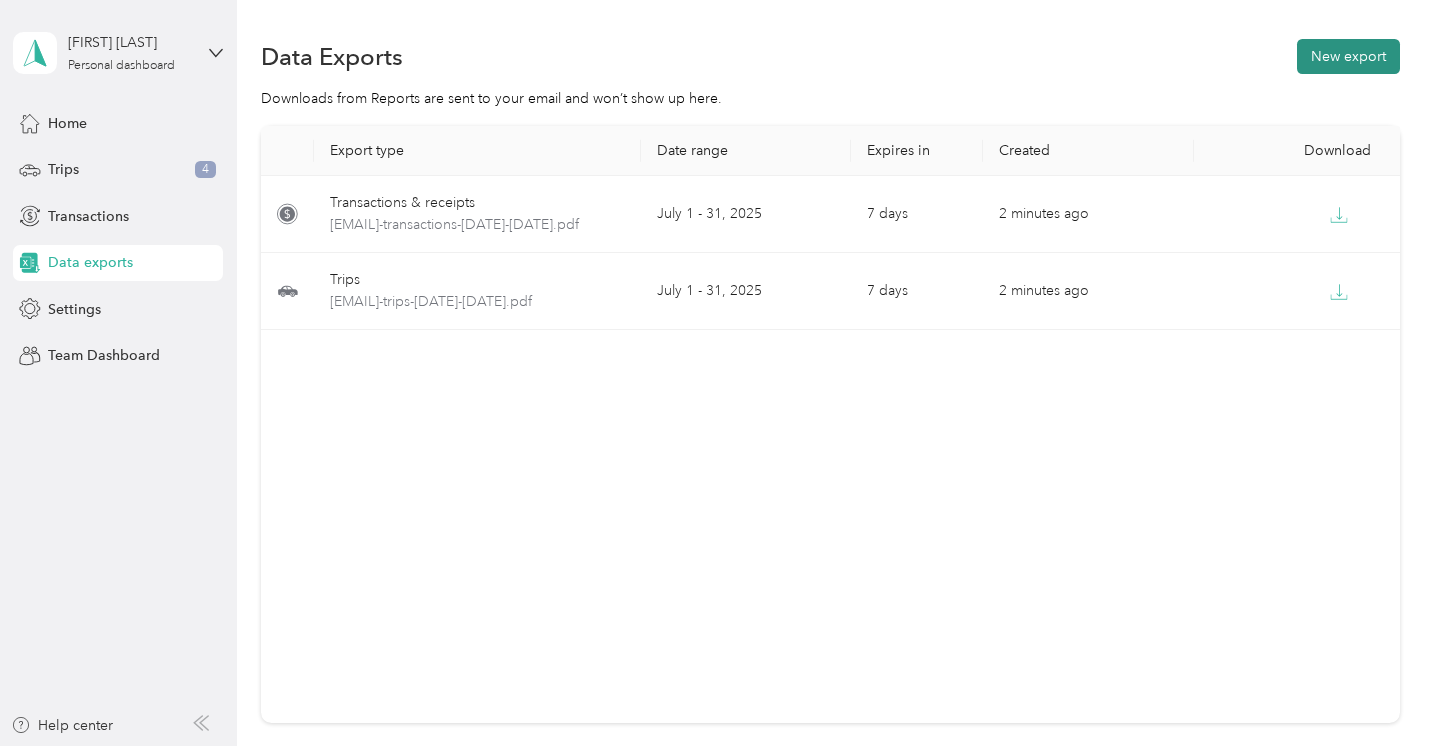 click on "New export" at bounding box center (1348, 56) 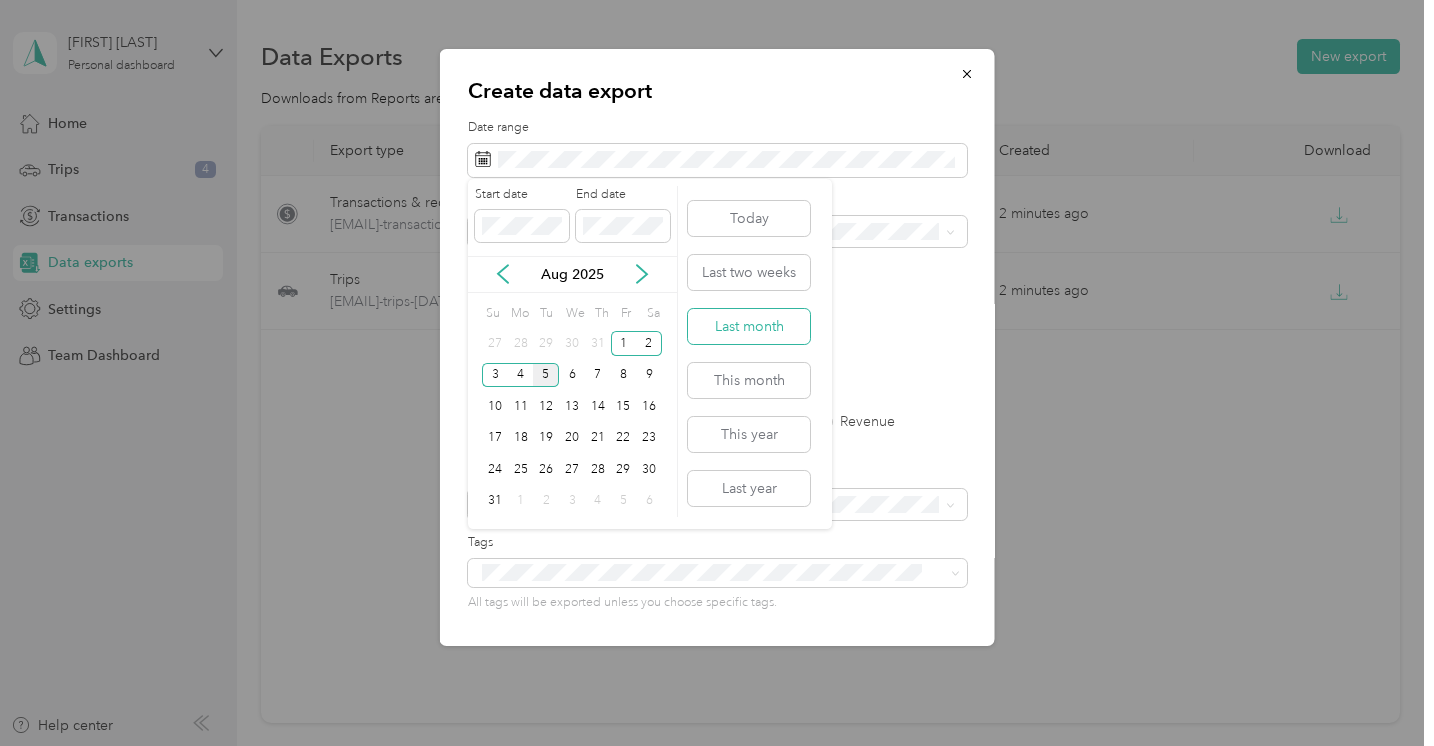 click on "Last month" at bounding box center [749, 326] 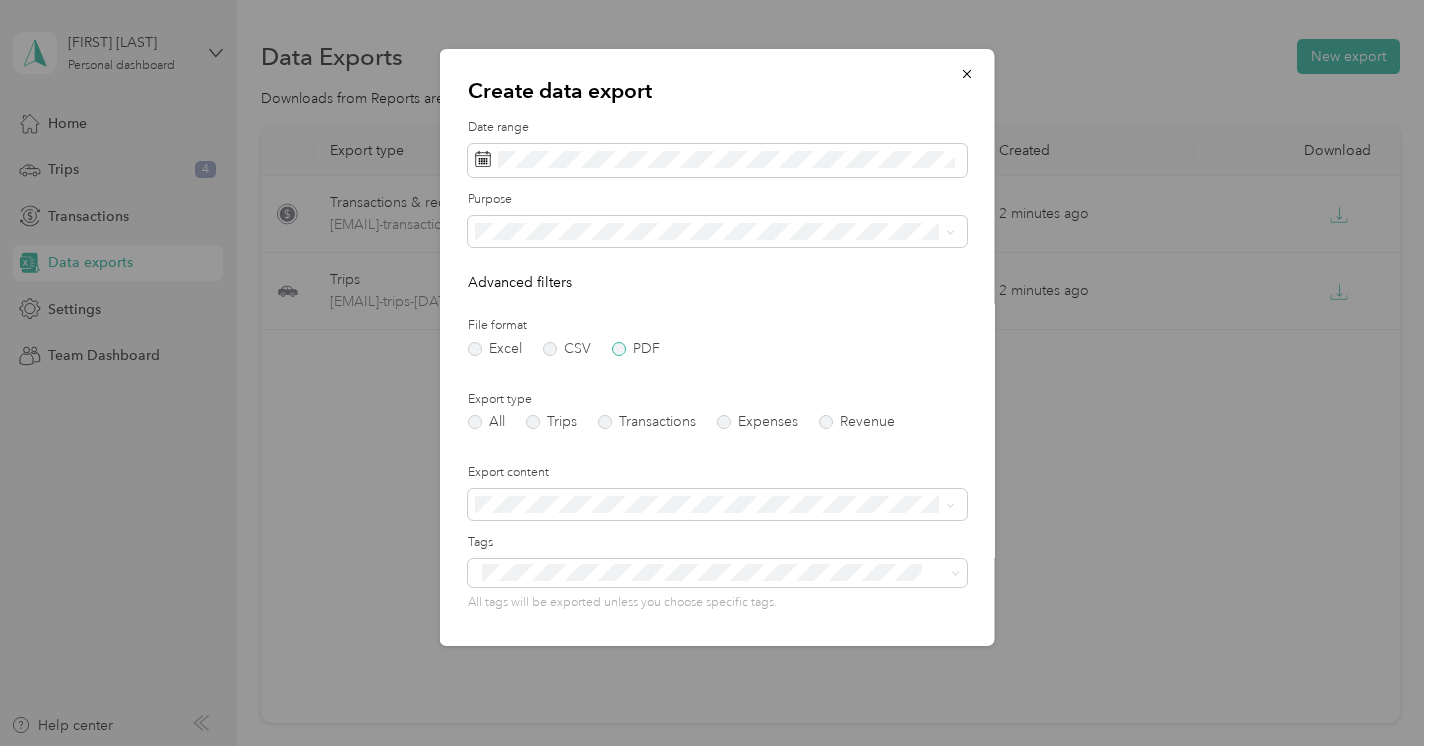 click on "PDF" at bounding box center [636, 349] 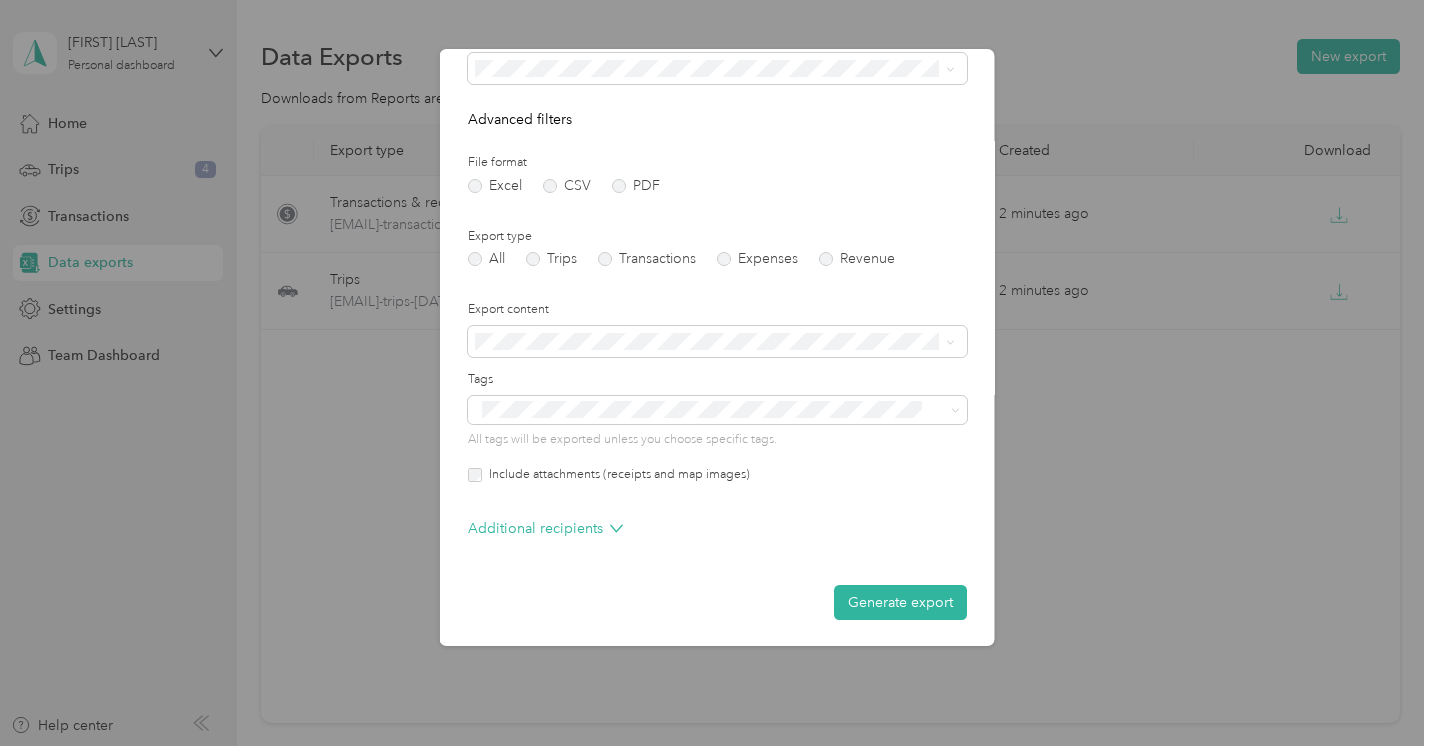 scroll, scrollTop: 161, scrollLeft: 0, axis: vertical 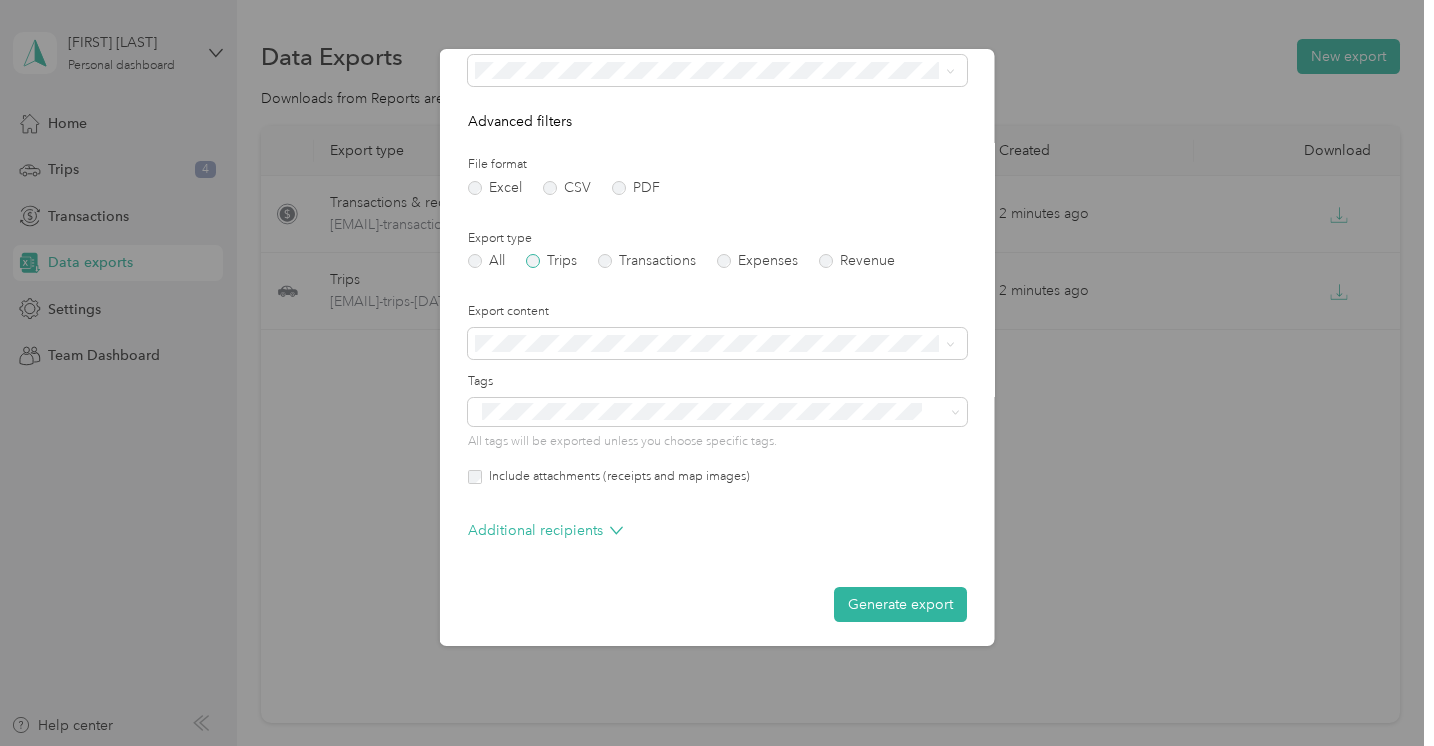 click on "Trips" at bounding box center [551, 261] 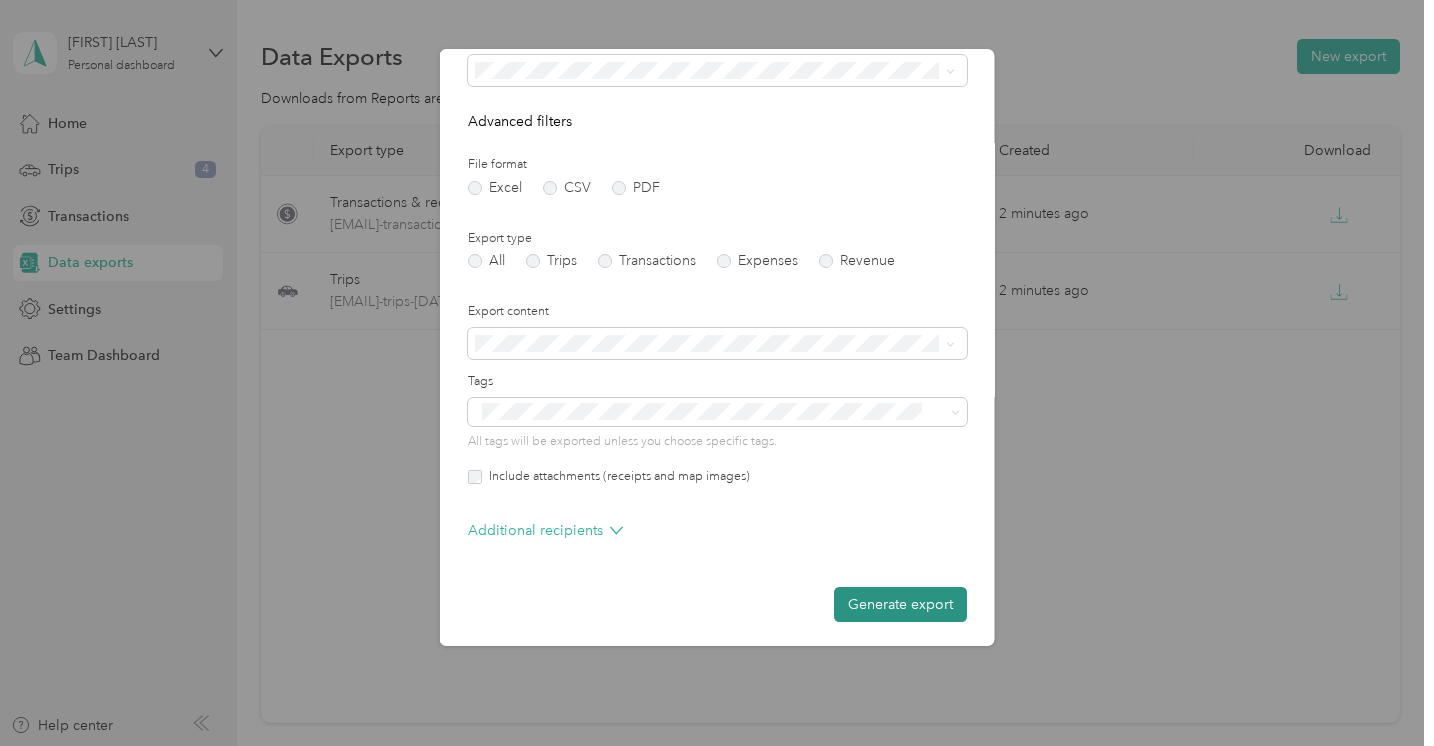 click on "Generate export" at bounding box center [900, 604] 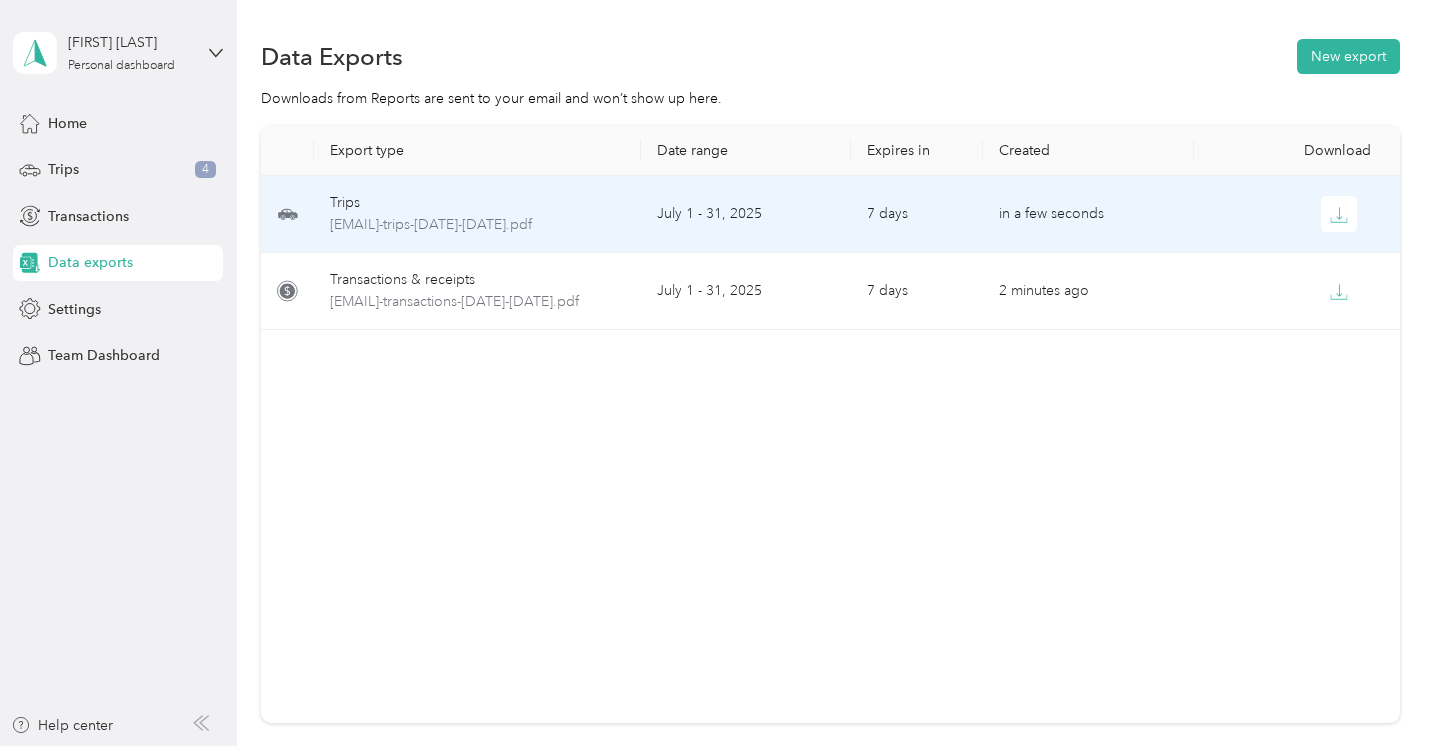 click at bounding box center [287, 214] 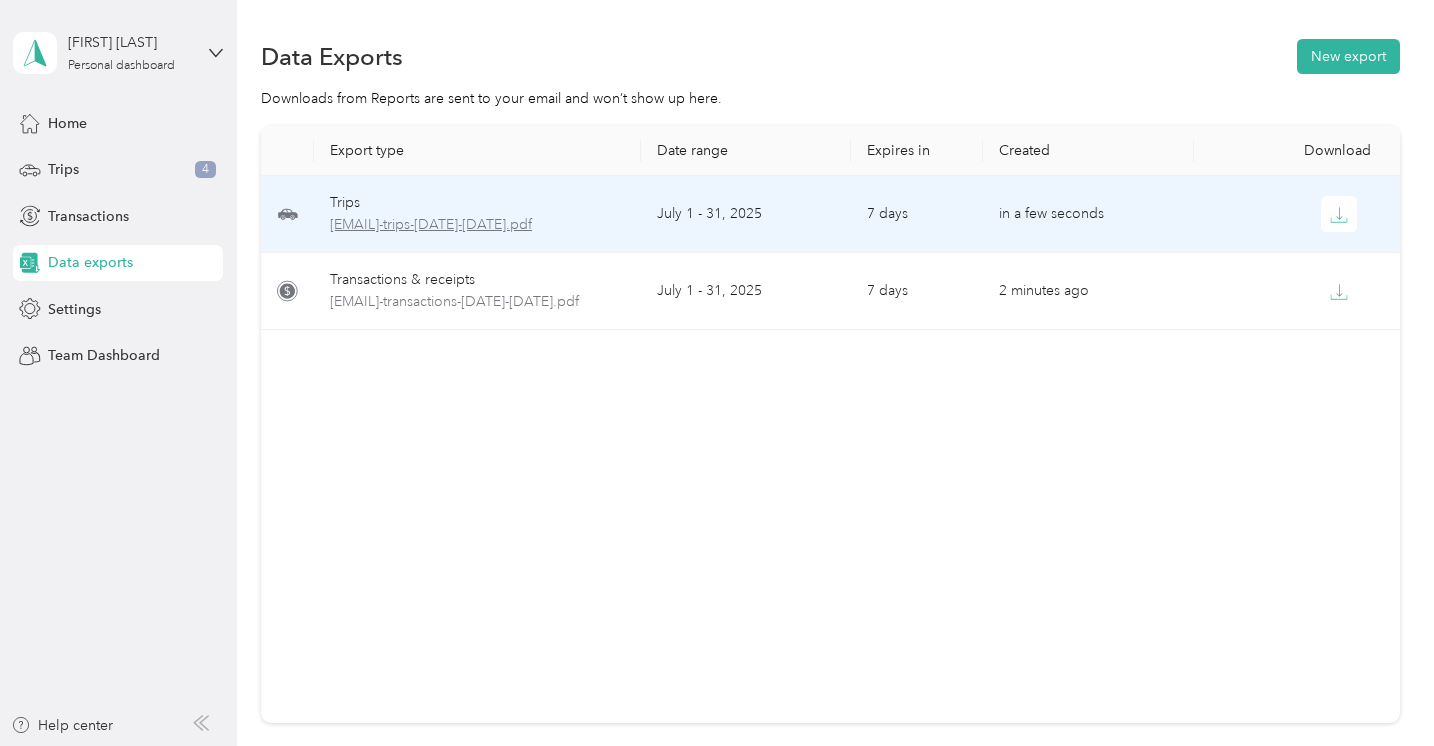 click on "[EMAIL]-trips-2025-07-01-2025-07-31.pdf" at bounding box center [477, 225] 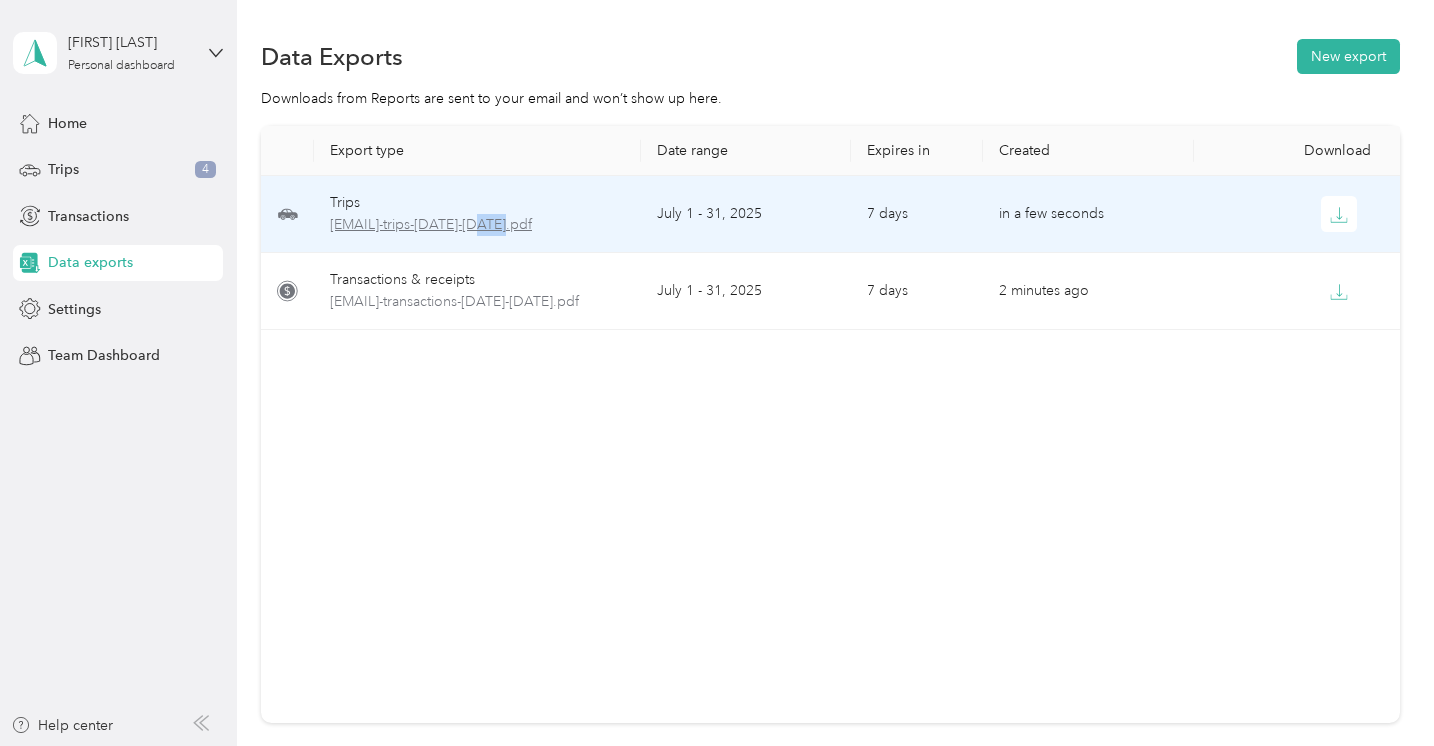 click on "[EMAIL]-trips-2025-07-01-2025-07-31.pdf" at bounding box center [477, 225] 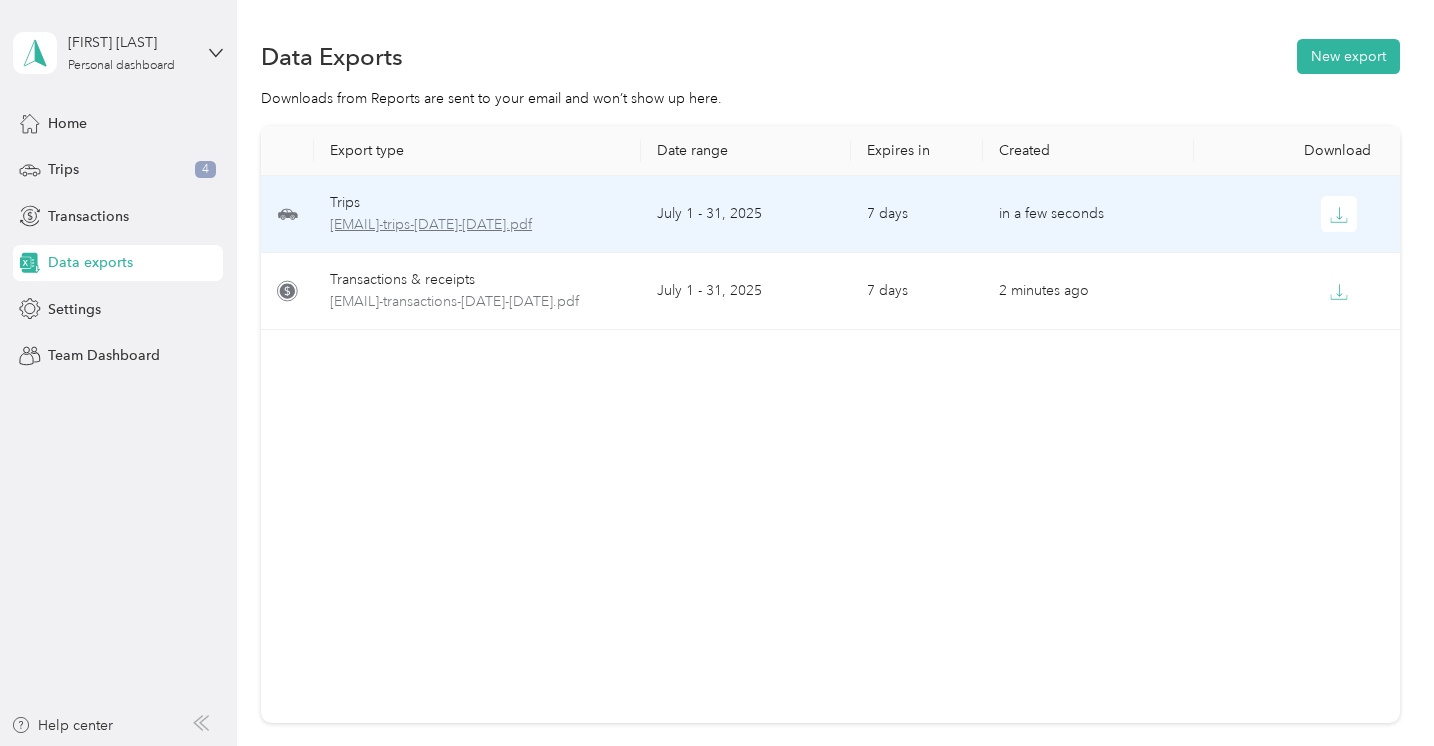 click on "[EMAIL]-trips-2025-07-01-2025-07-31.pdf" at bounding box center (477, 225) 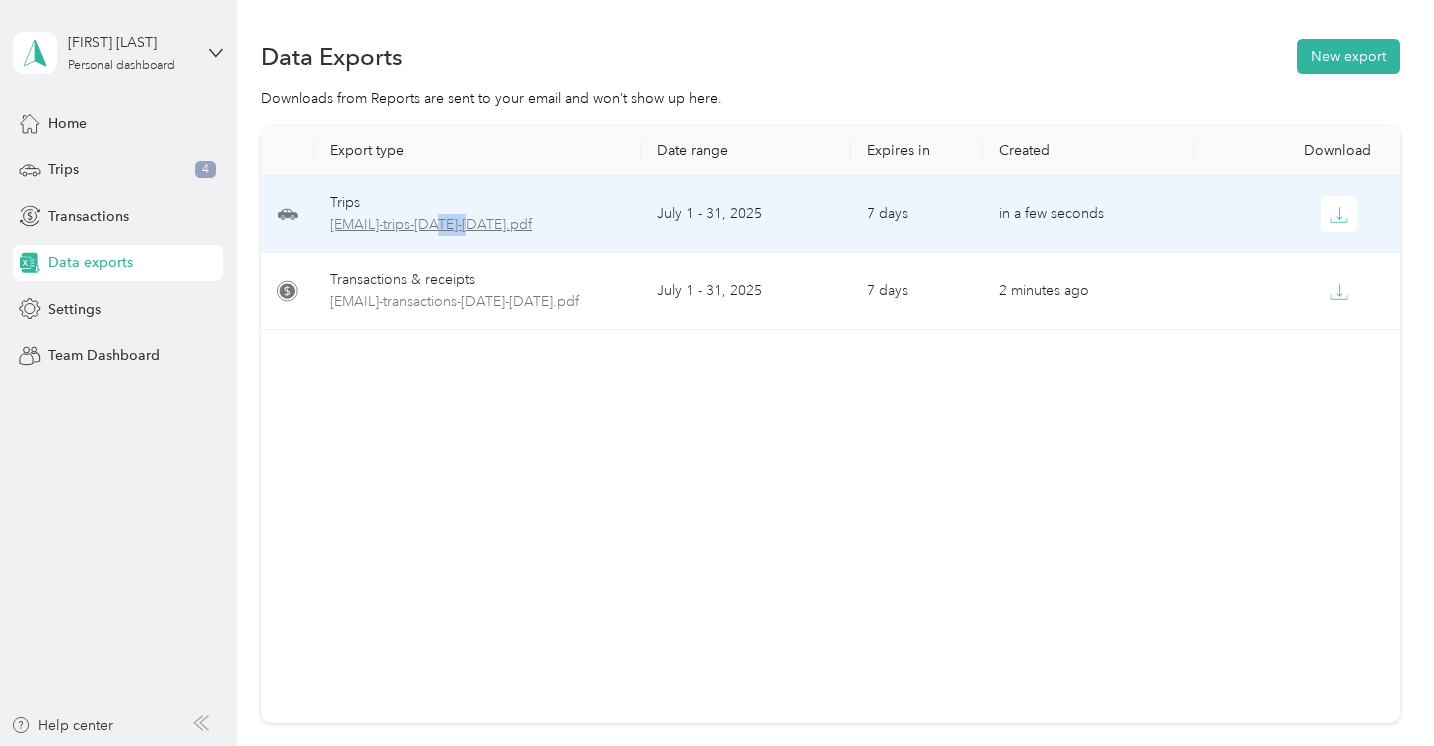 click on "[EMAIL]-trips-2025-07-01-2025-07-31.pdf" at bounding box center [477, 225] 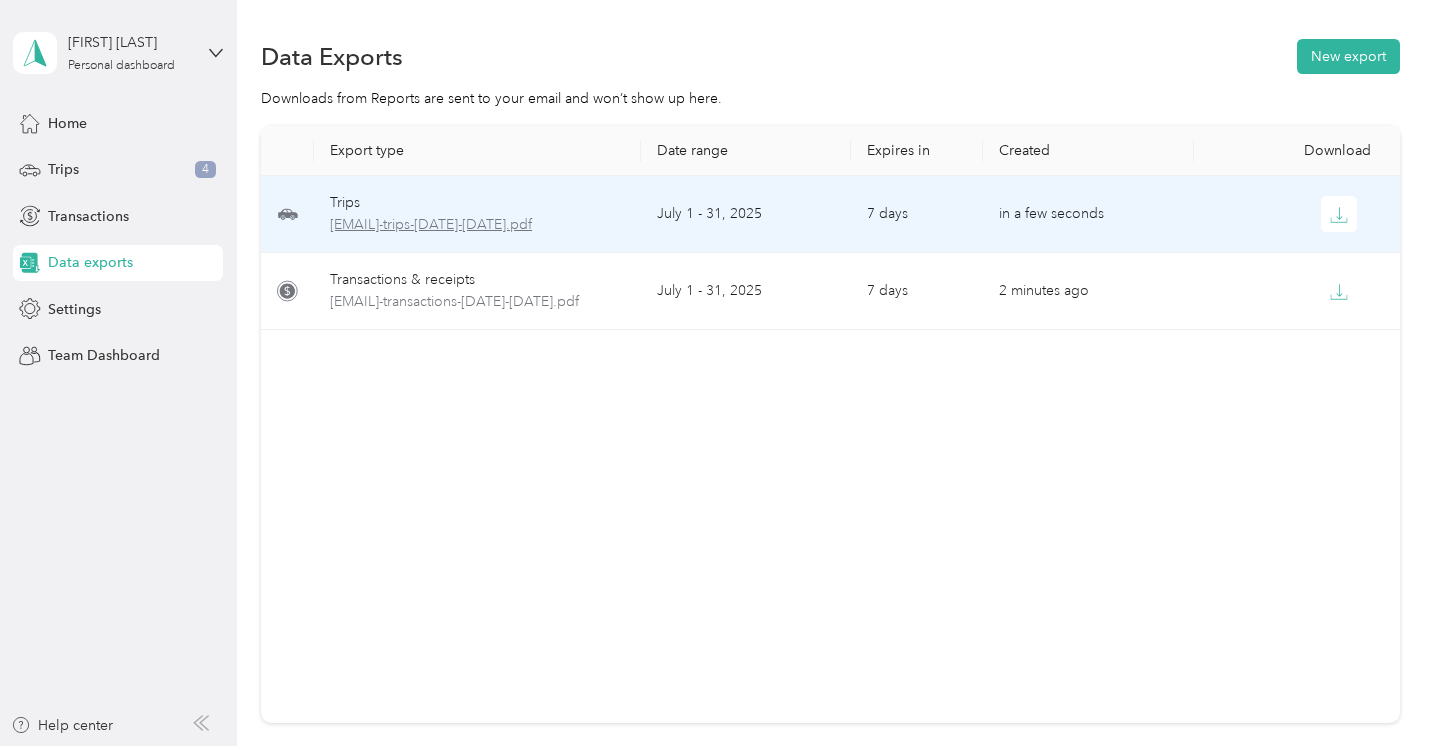 click on "[EMAIL]-trips-2025-07-01-2025-07-31.pdf" at bounding box center (477, 225) 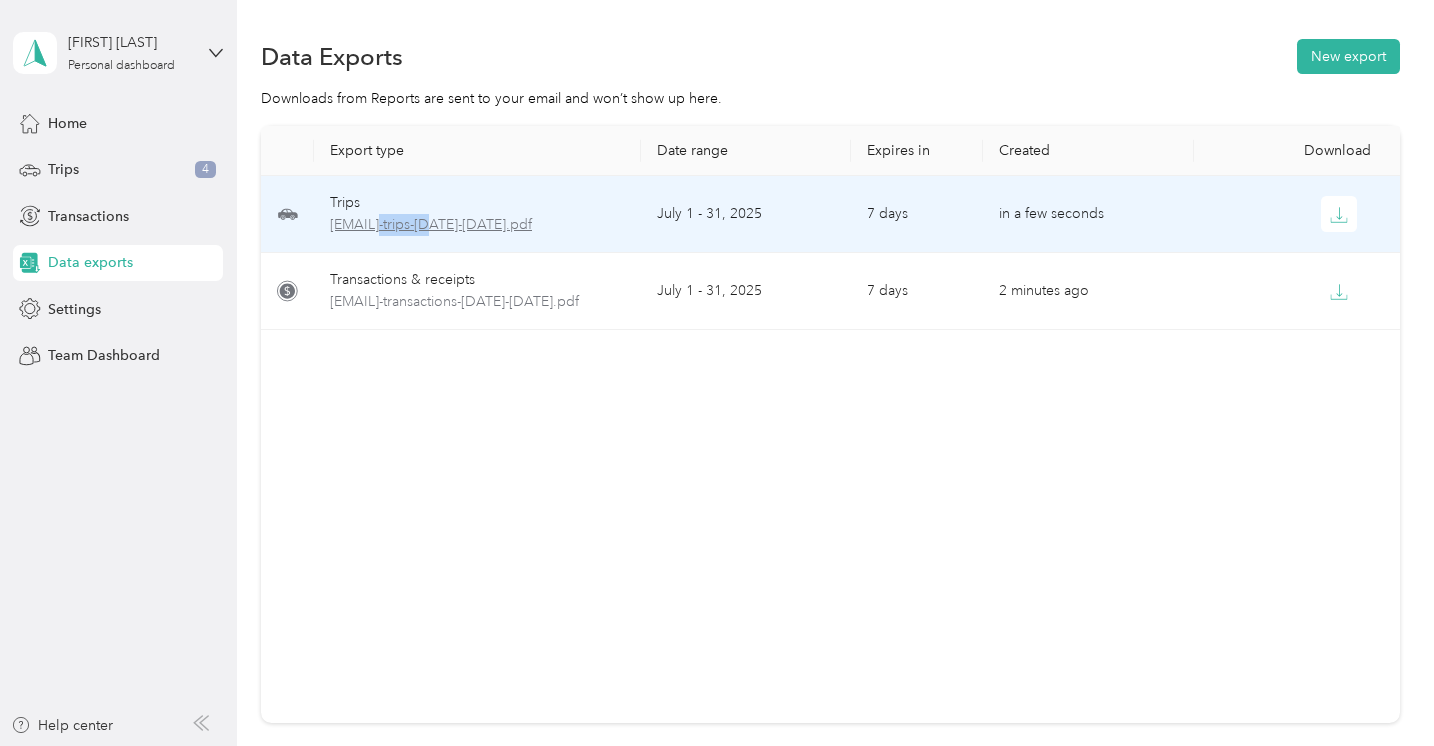 click on "[EMAIL]-trips-2025-07-01-2025-07-31.pdf" at bounding box center [477, 225] 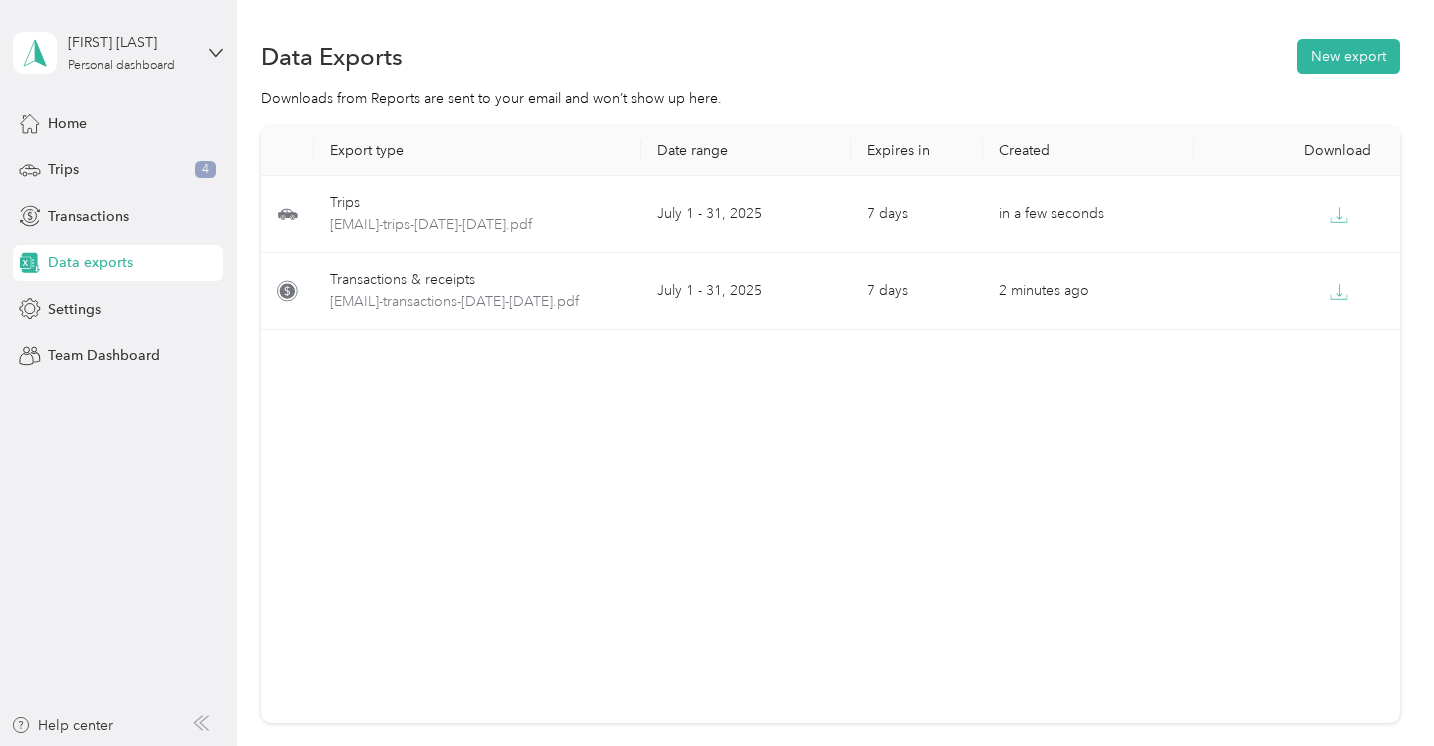 click on "Export type Date range Expires in Created Download             Trips tcaryl-hcana.com-trips-2025-07-01-2025-07-31.pdf July 1 - 31, 2025 7 days in a few seconds Transactions & receipts tcaryl-hcana.com-transactions-2025-07-01-2025-07-31.pdf July 1 - 31, 2025 7 days 2 minutes ago" at bounding box center (830, 424) 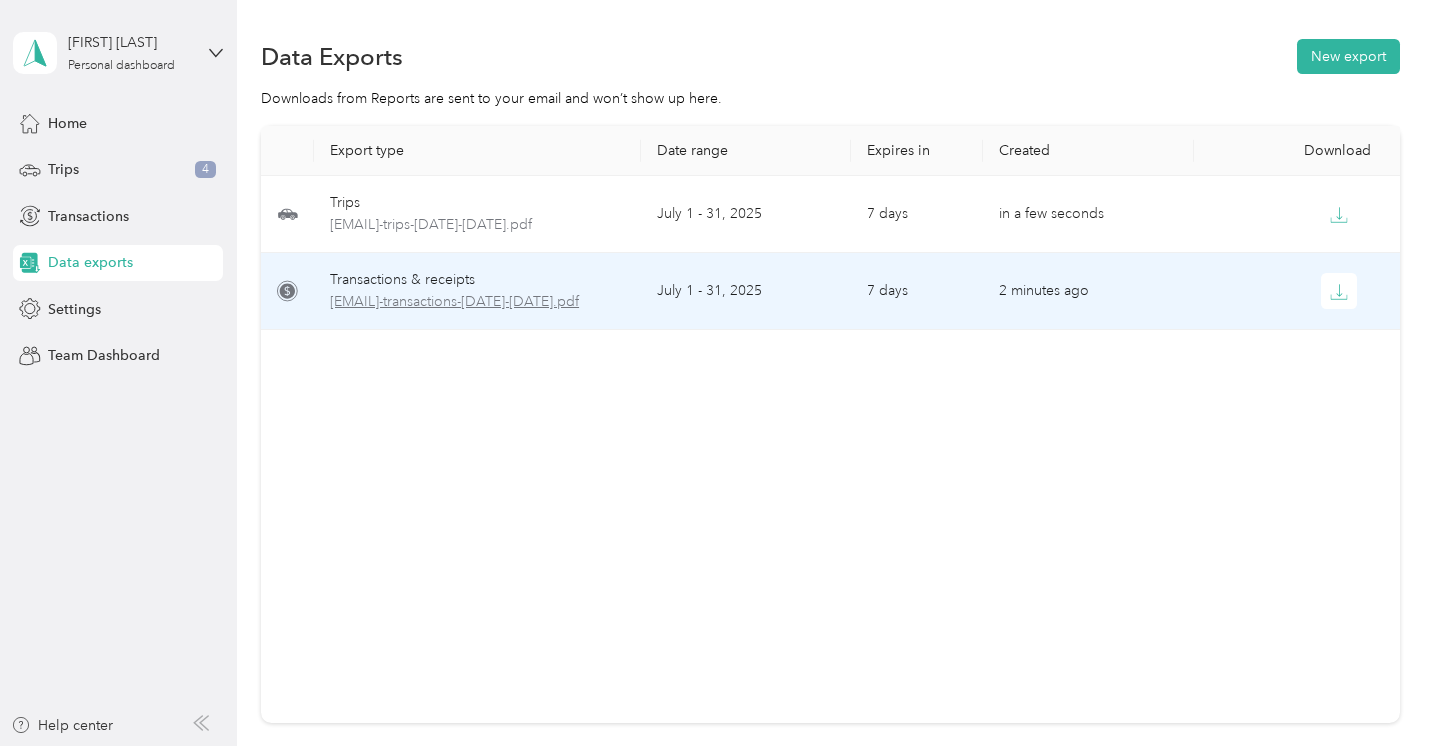 drag, startPoint x: 534, startPoint y: 244, endPoint x: 545, endPoint y: 294, distance: 51.1957 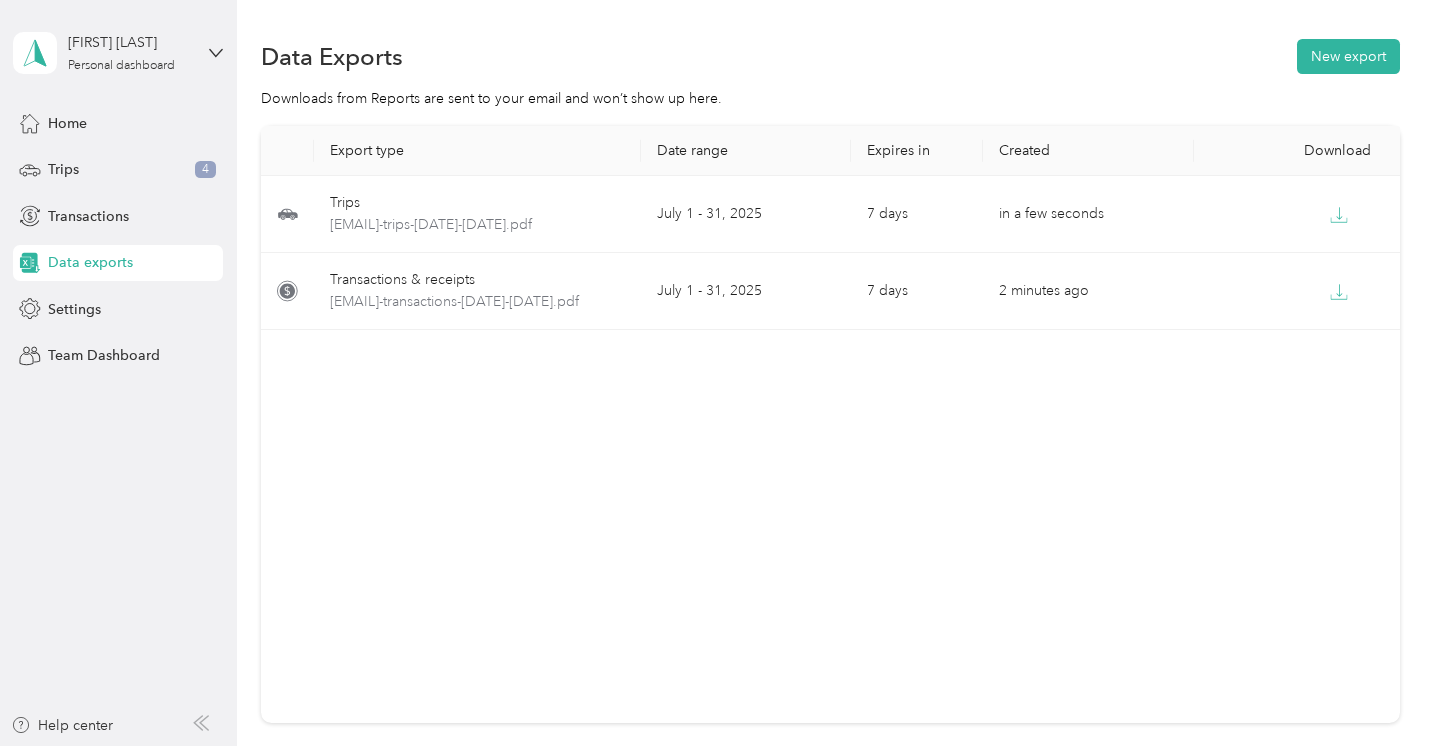 click on "Export type Date range Expires in Created Download             Trips tcaryl-hcana.com-trips-2025-07-01-2025-07-31.pdf July 1 - 31, 2025 7 days in a few seconds Transactions & receipts tcaryl-hcana.com-transactions-2025-07-01-2025-07-31.pdf July 1 - 31, 2025 7 days 2 minutes ago" at bounding box center (830, 424) 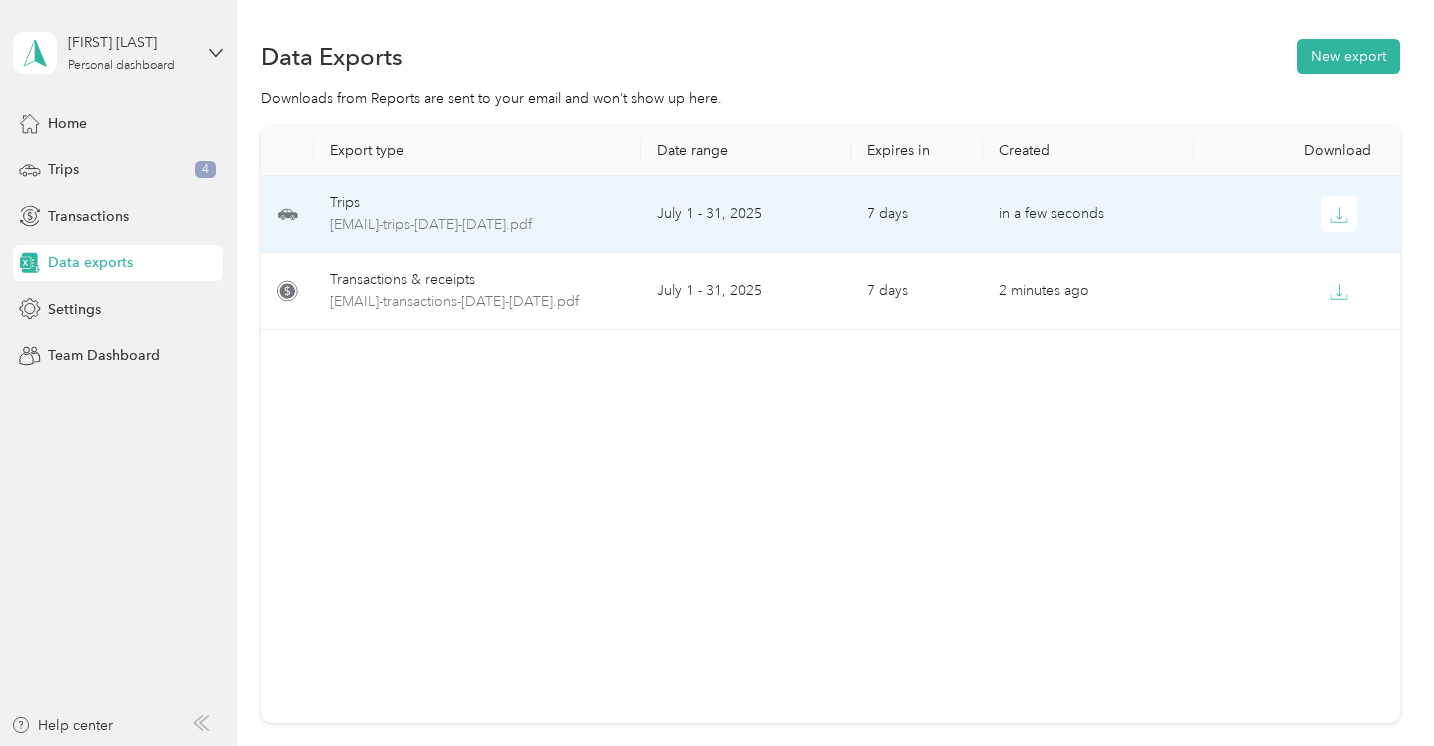 click on "July 1 - 31, 2025" at bounding box center [746, 214] 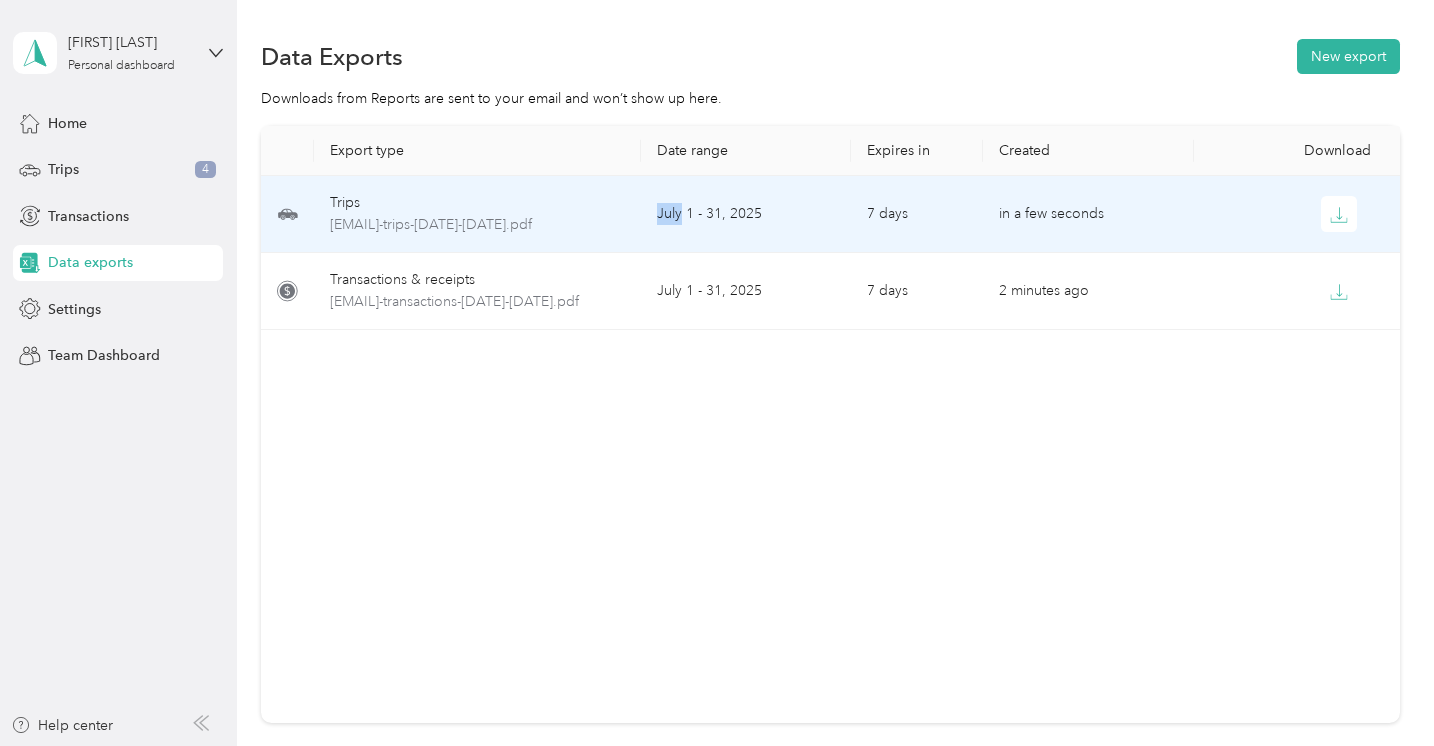 click on "July 1 - 31, 2025" at bounding box center [746, 214] 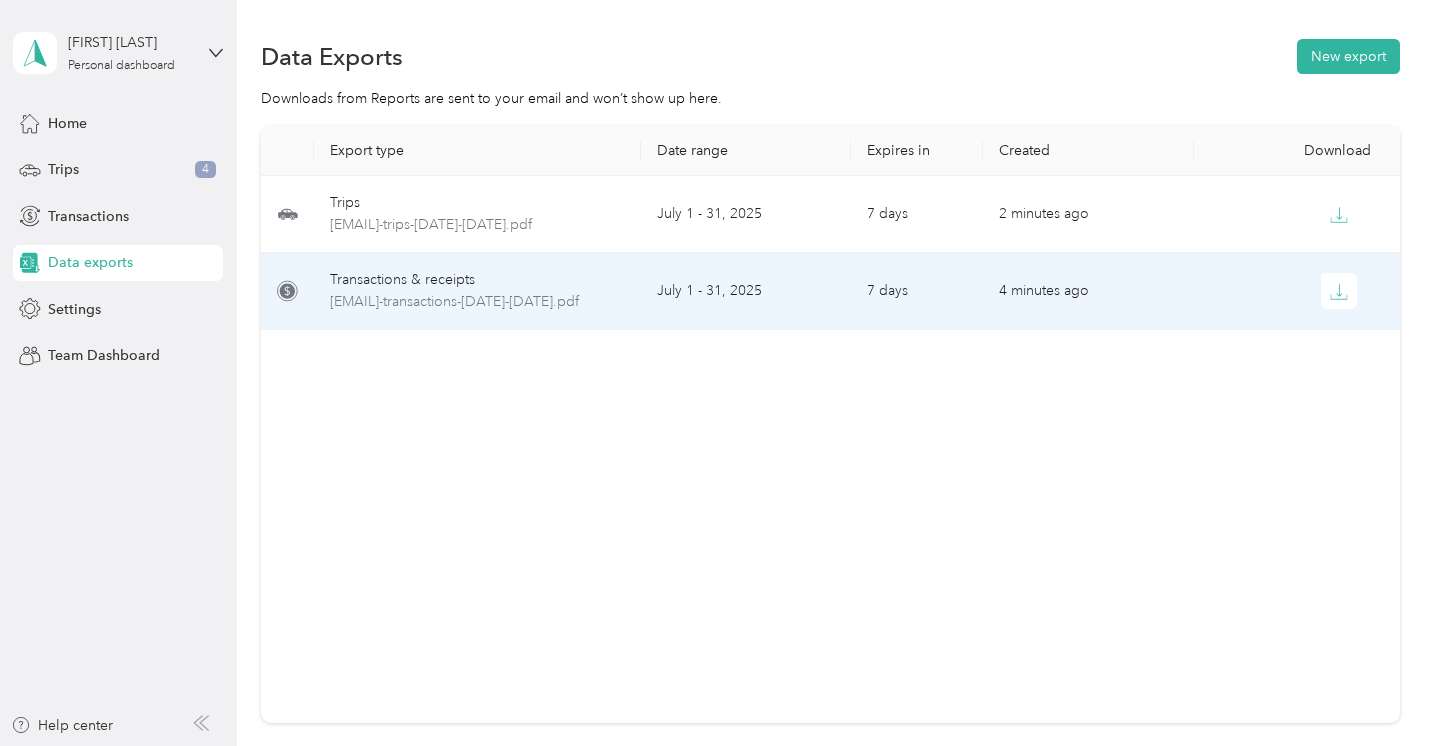 click on "7 days" at bounding box center (917, 291) 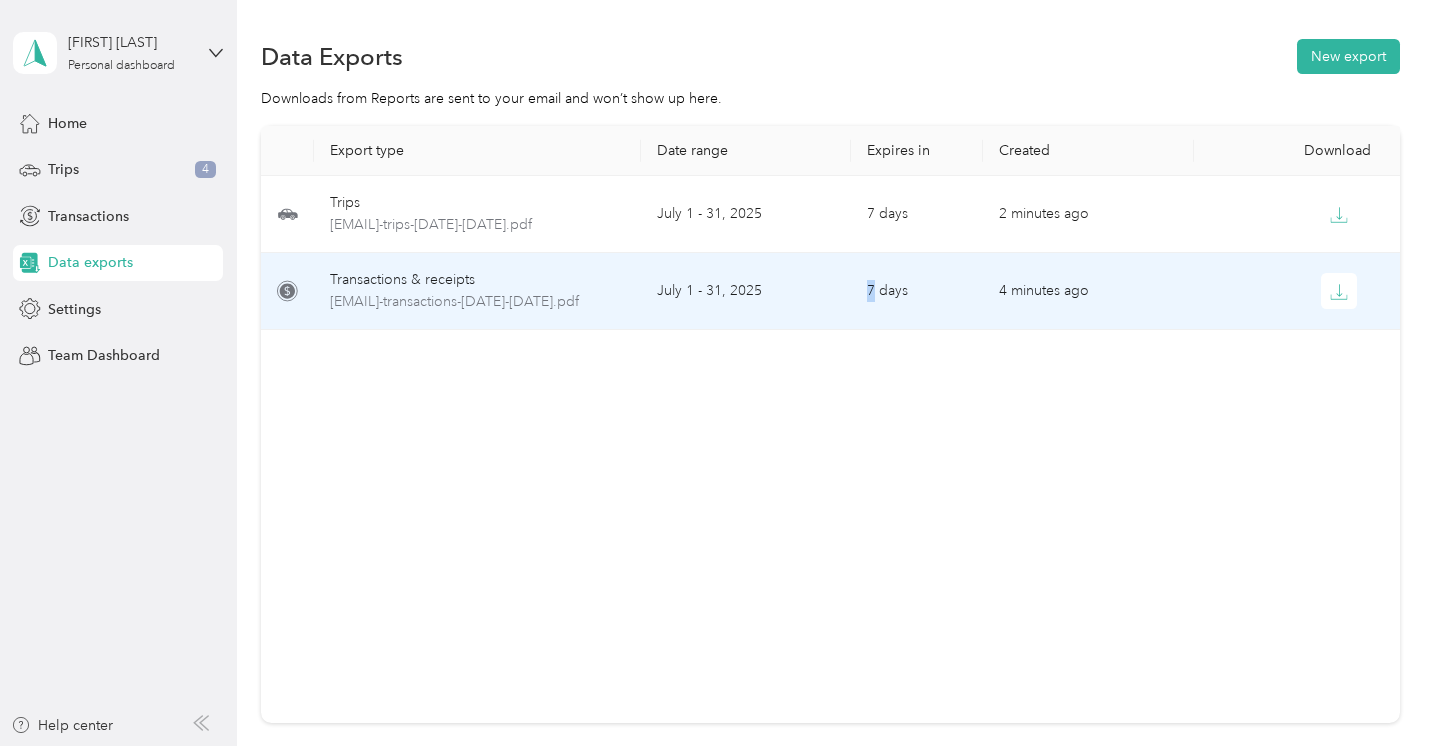 click on "7 days" at bounding box center (917, 291) 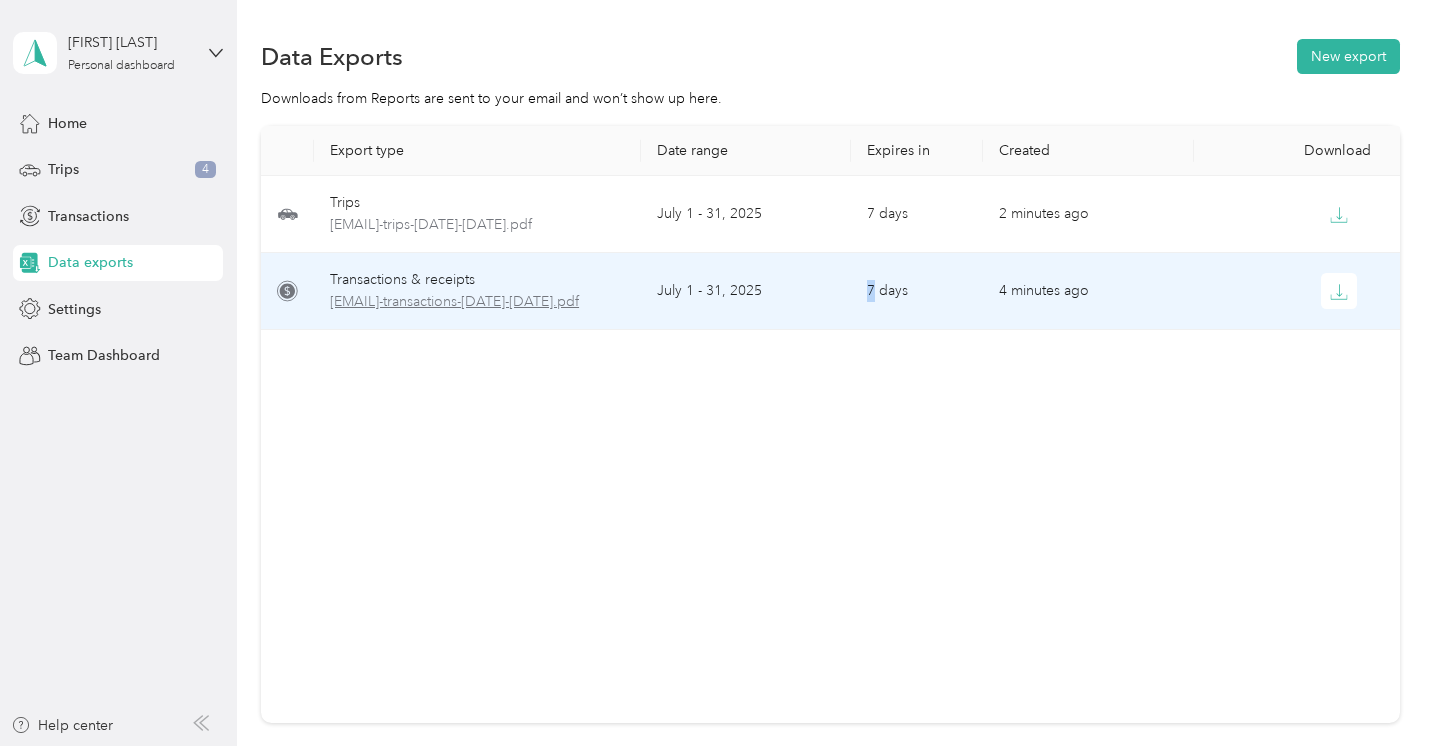 click on "[EMAIL]-transactions-2025-07-01-2025-07-31.pdf" at bounding box center [477, 302] 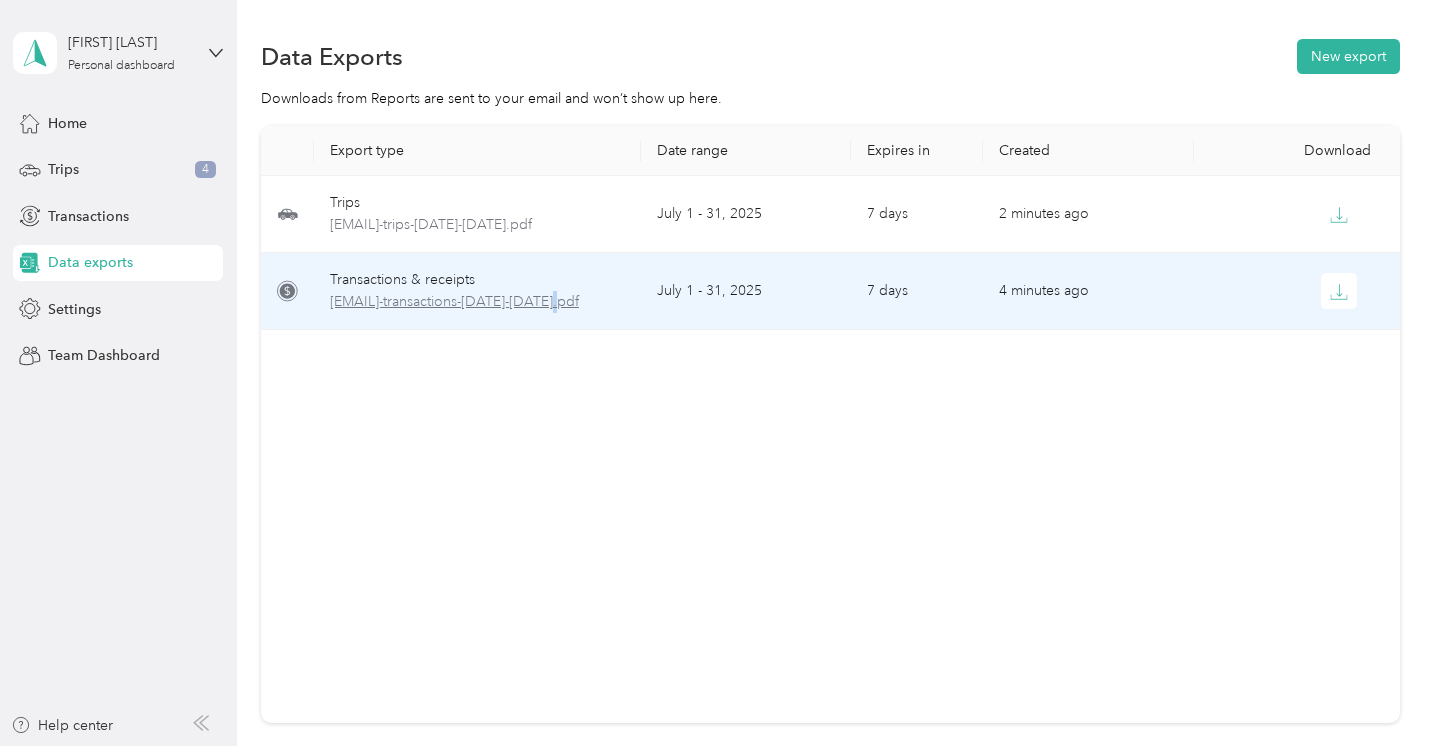 click on "[EMAIL]-transactions-2025-07-01-2025-07-31.pdf" at bounding box center (477, 302) 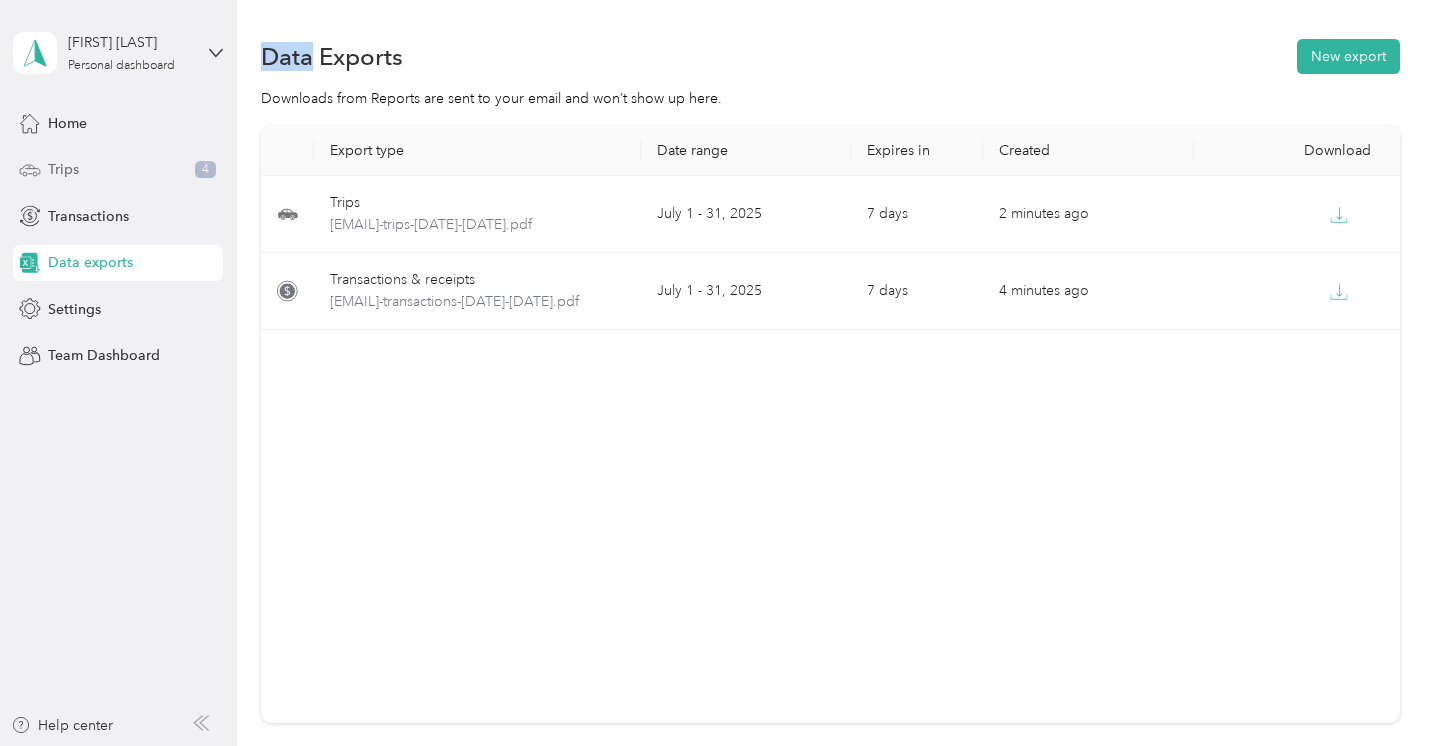 click on "4" at bounding box center (205, 170) 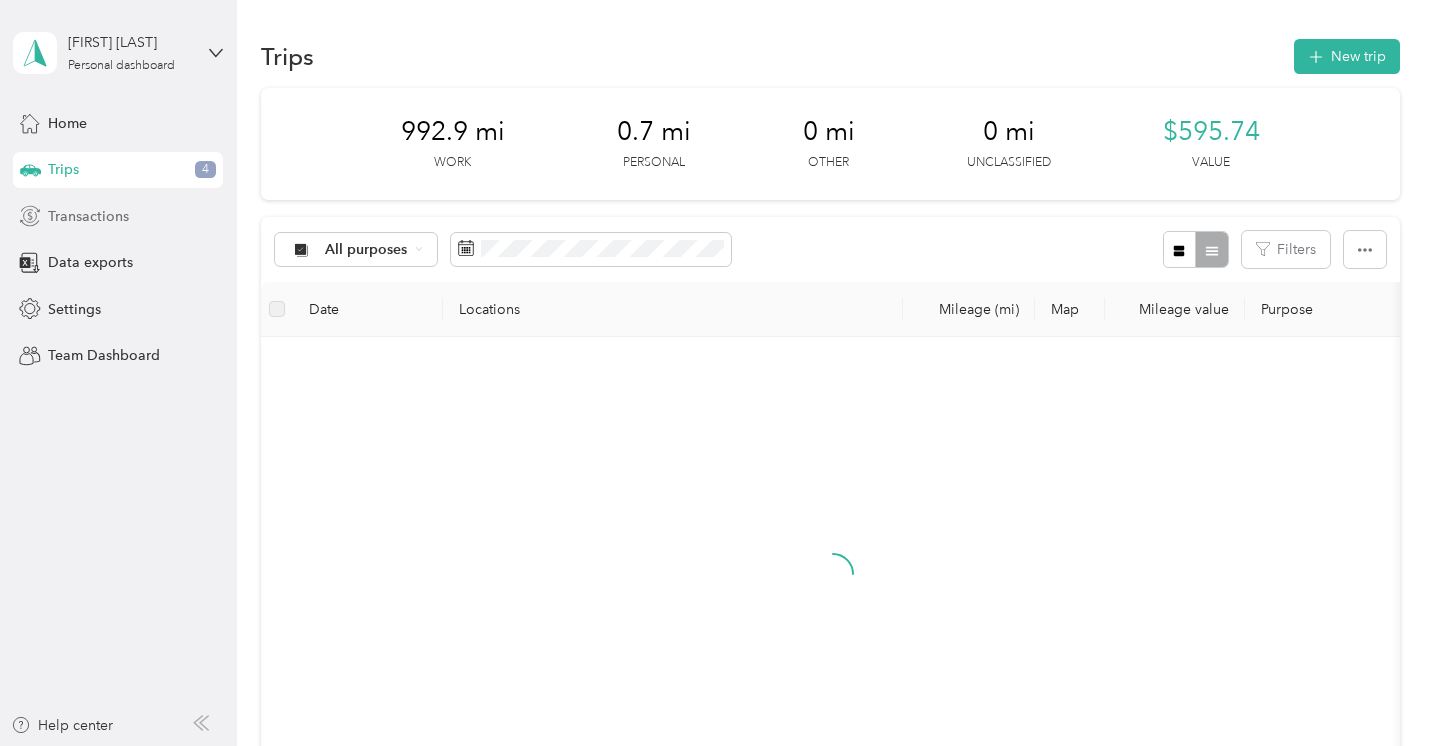 click on "Transactions" at bounding box center [118, 216] 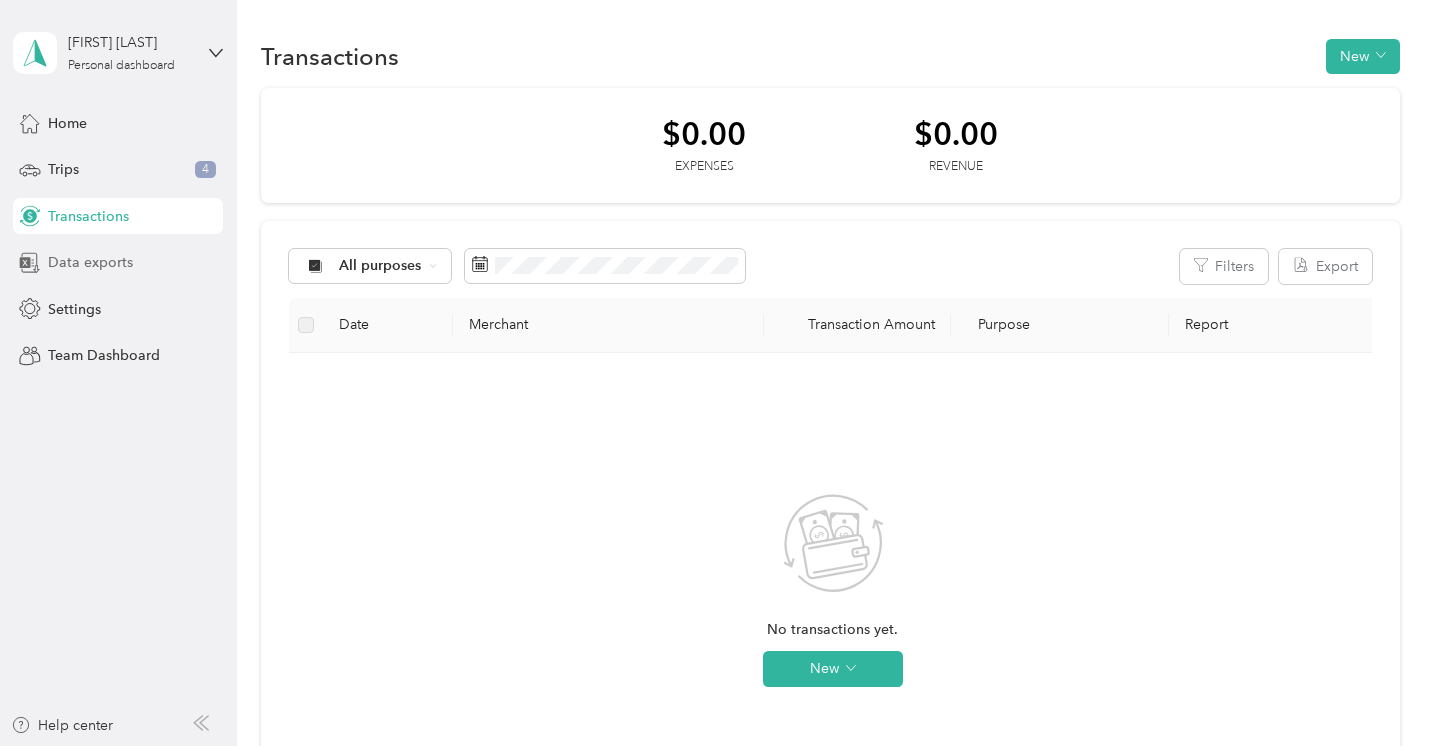 click on "Data exports" at bounding box center (118, 263) 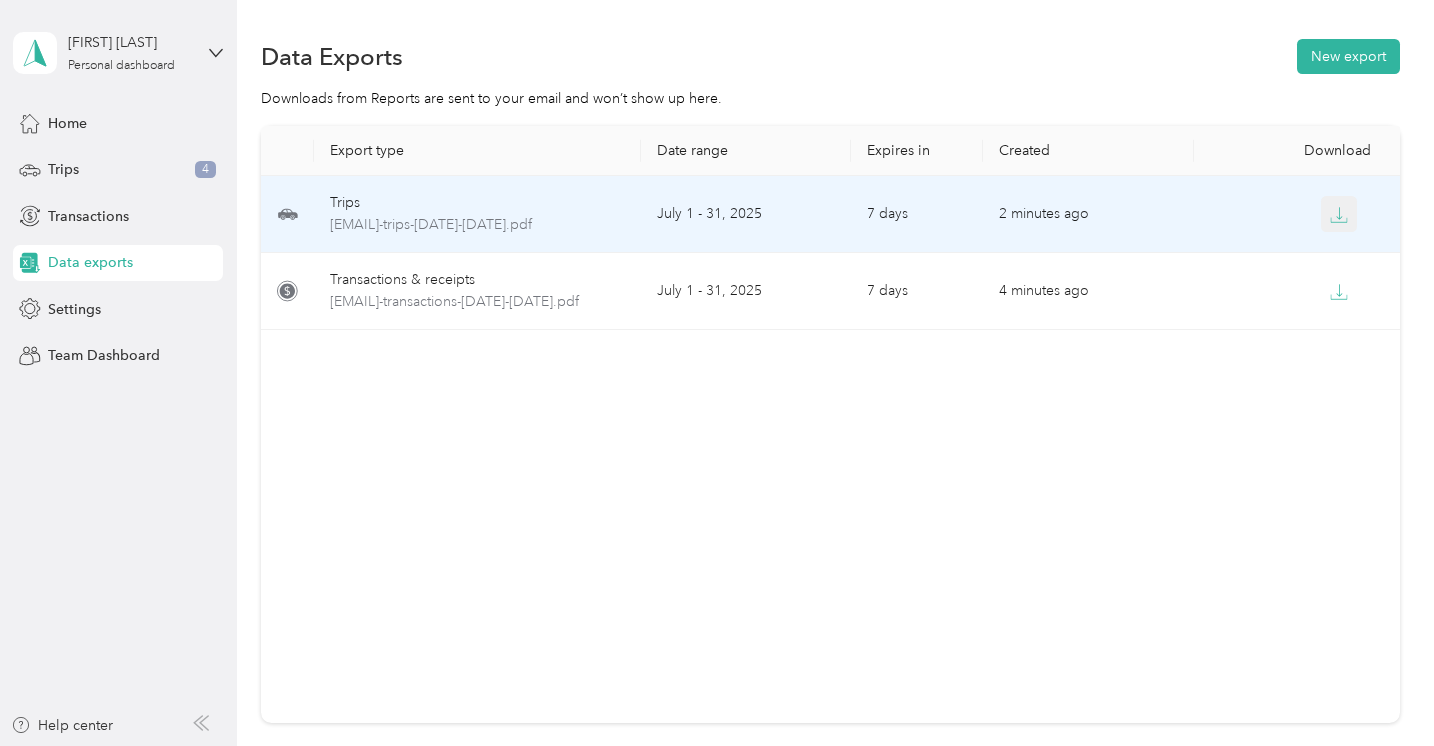 click at bounding box center (1339, 214) 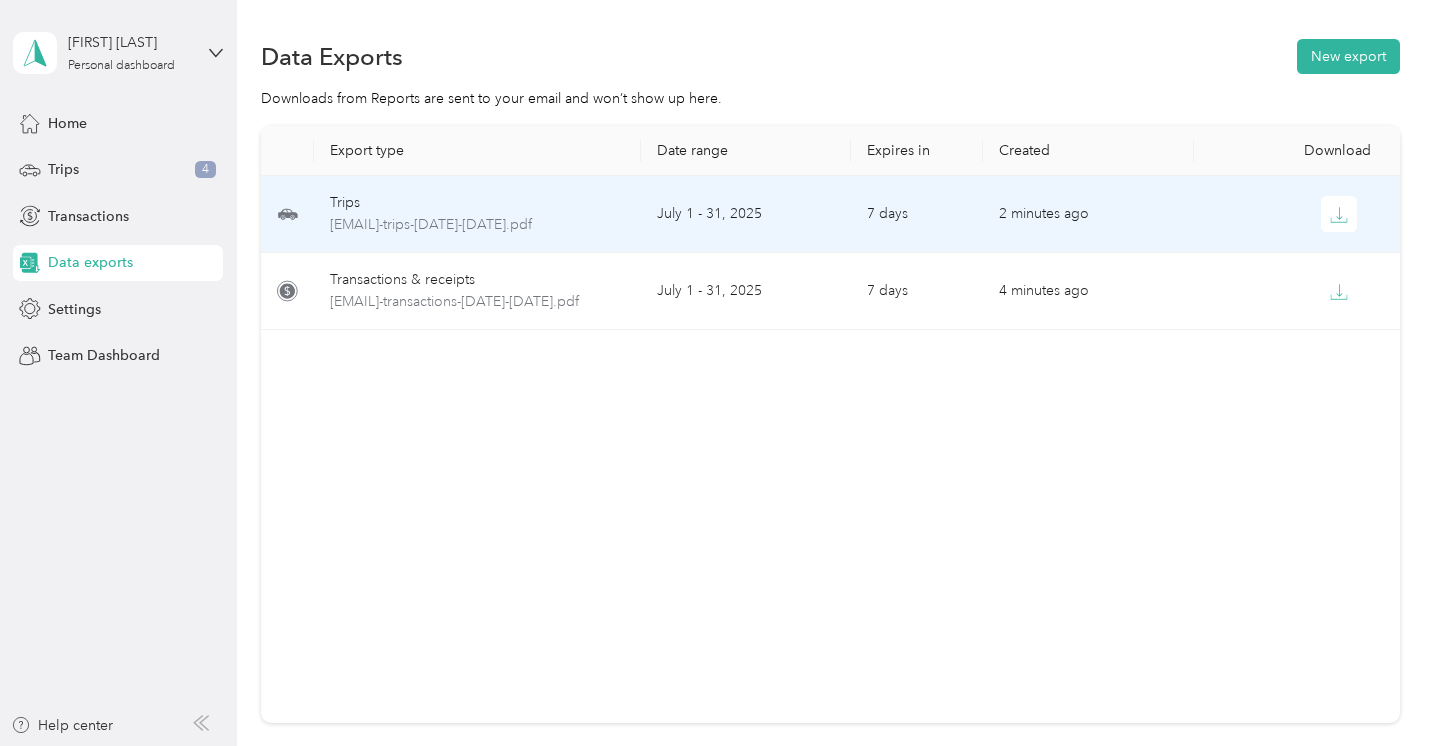 click on "July 1 - 31, 2025" at bounding box center [746, 214] 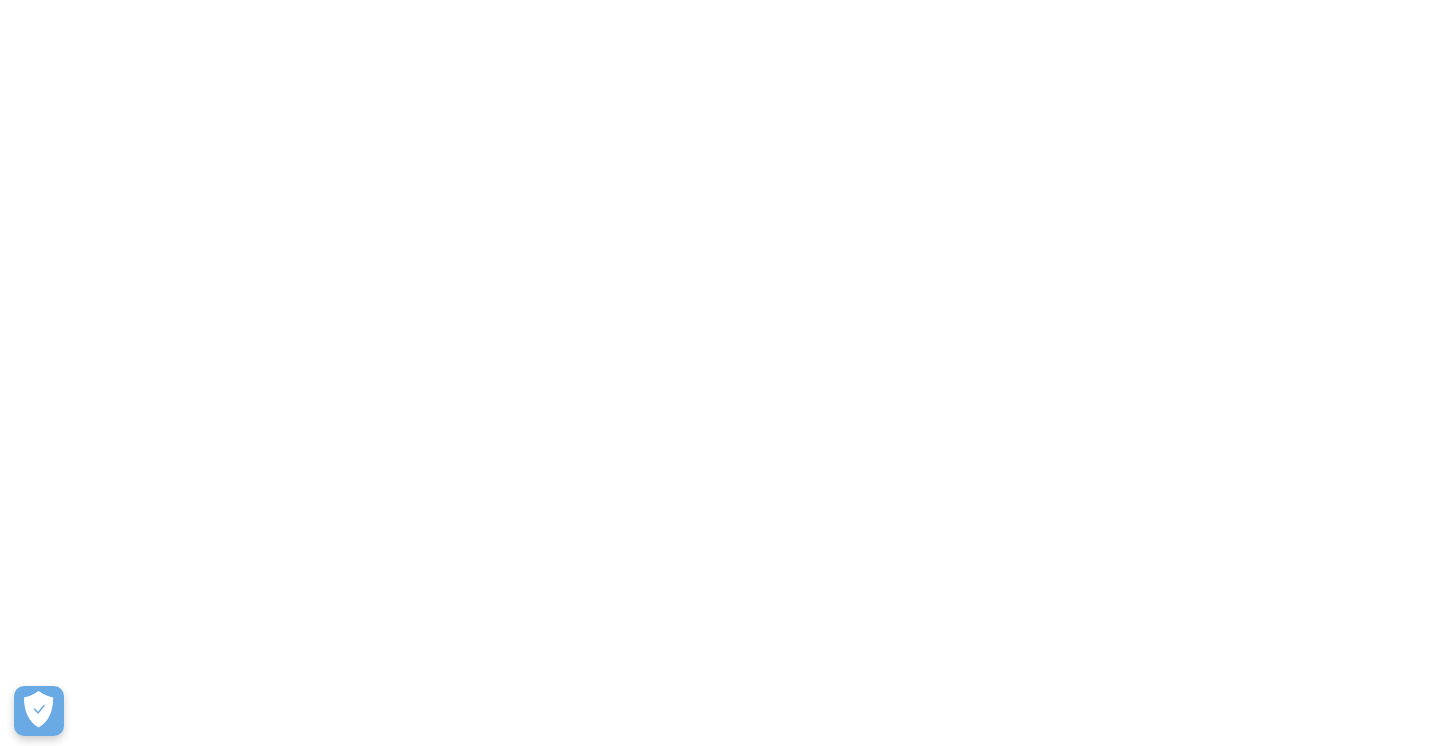 scroll, scrollTop: 0, scrollLeft: 0, axis: both 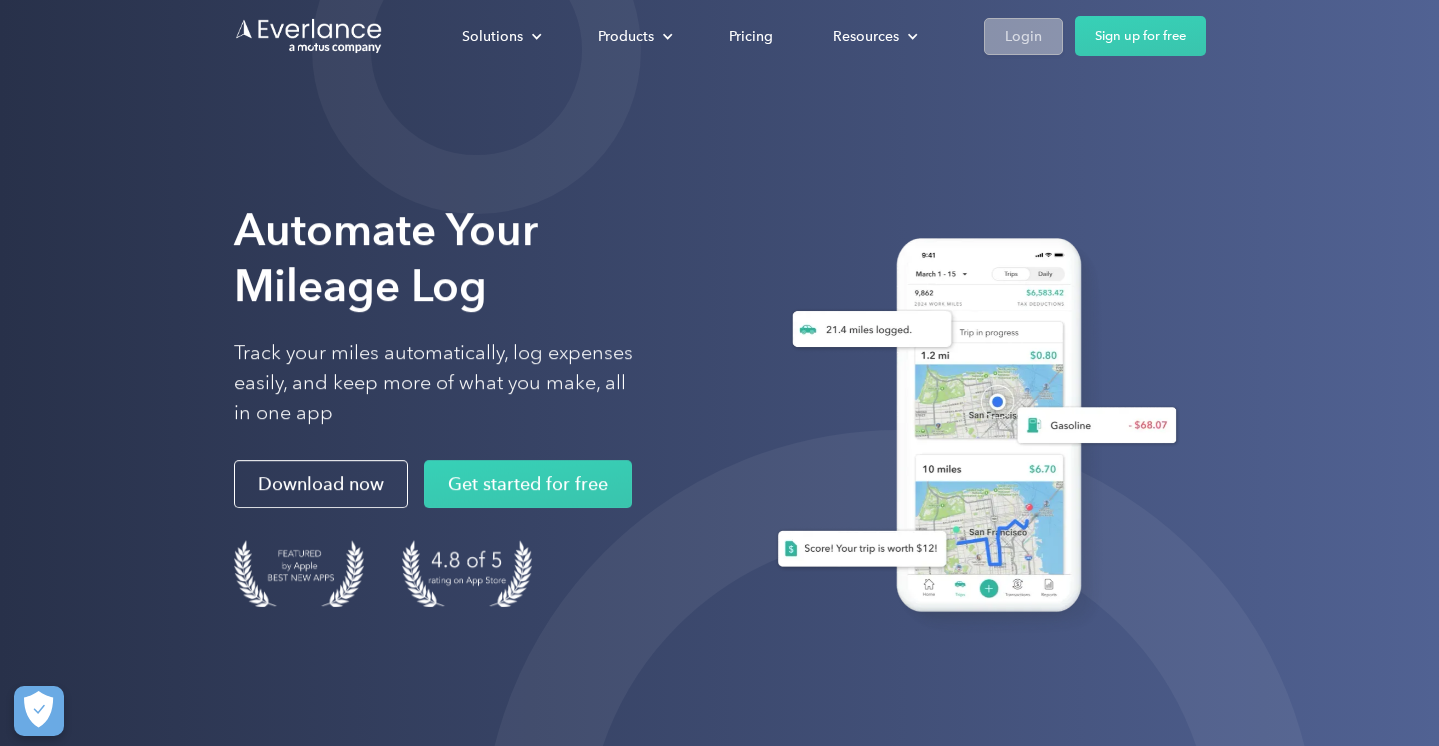 click on "Login" at bounding box center (1023, 36) 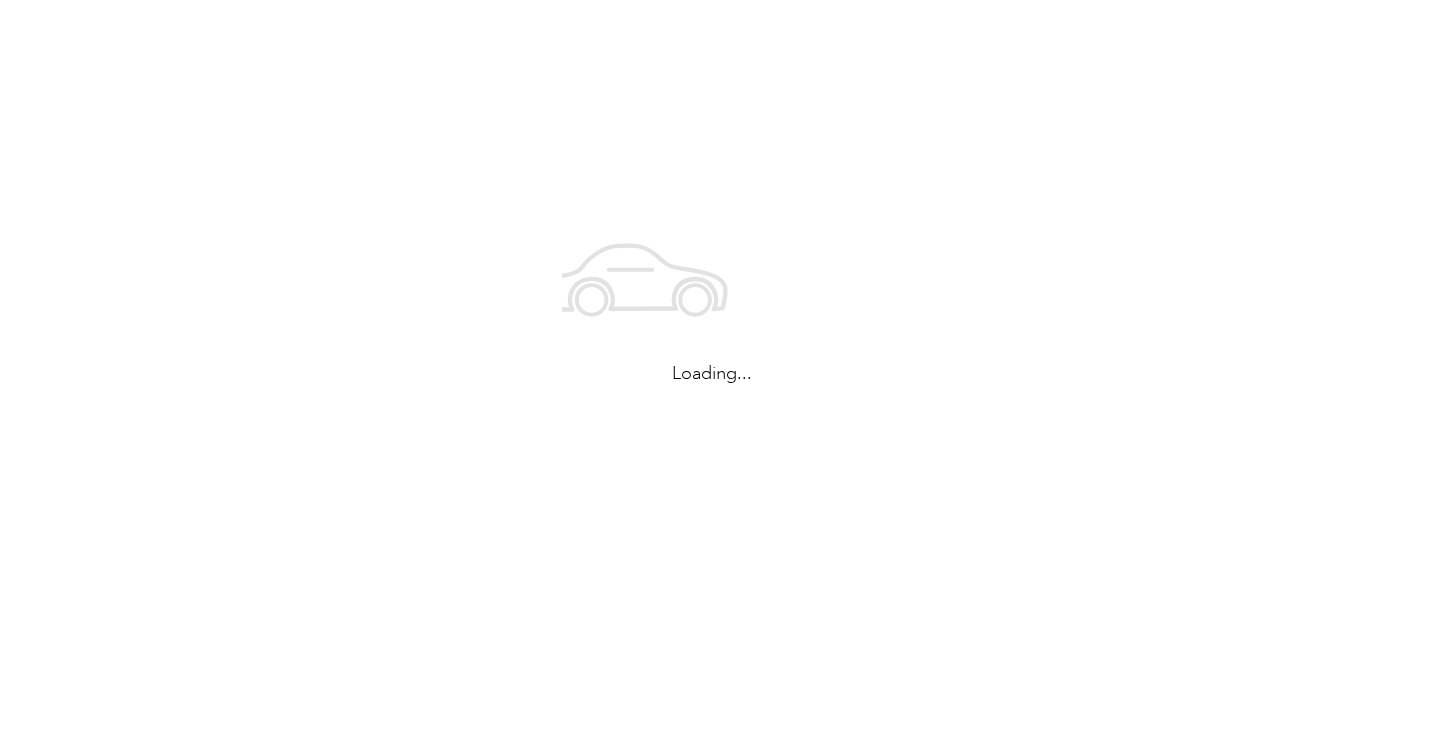 scroll, scrollTop: 0, scrollLeft: 0, axis: both 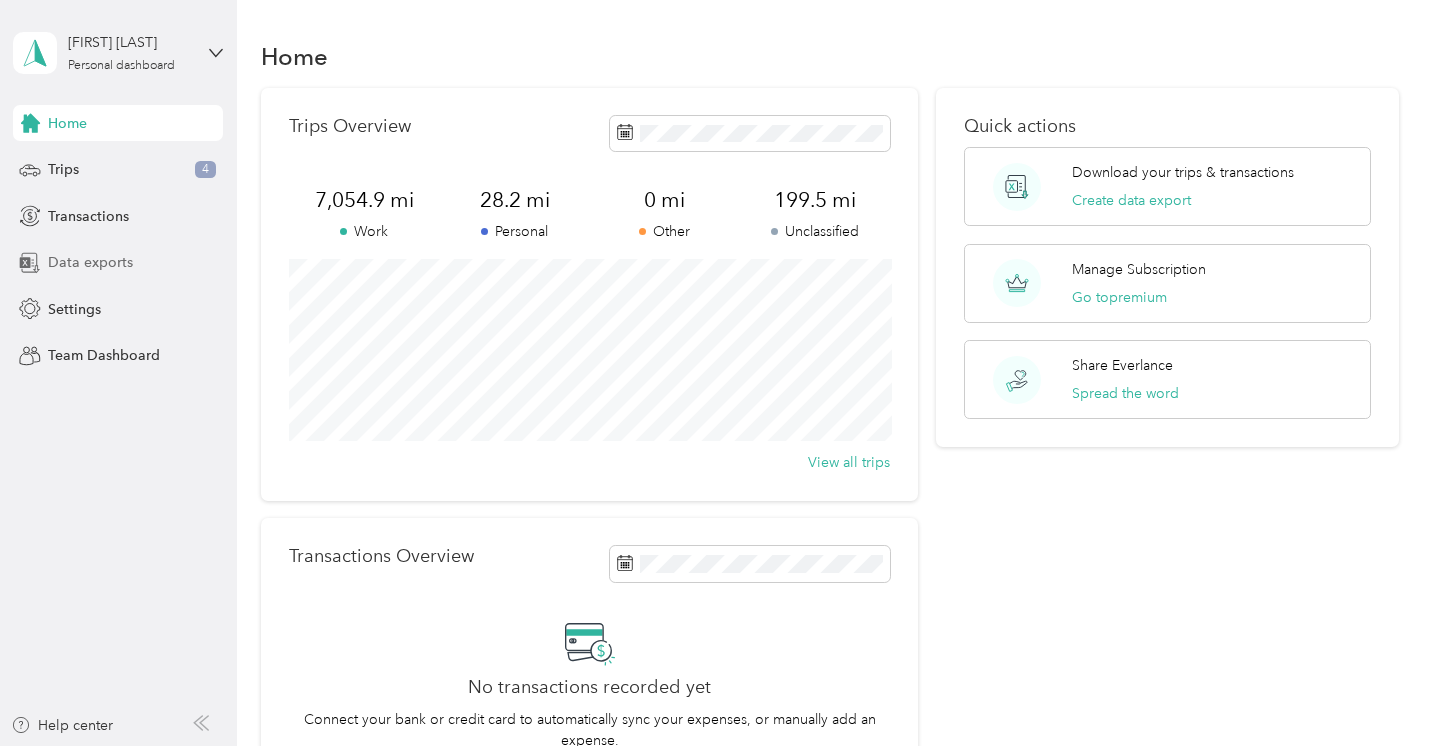 click on "Data exports" at bounding box center [90, 262] 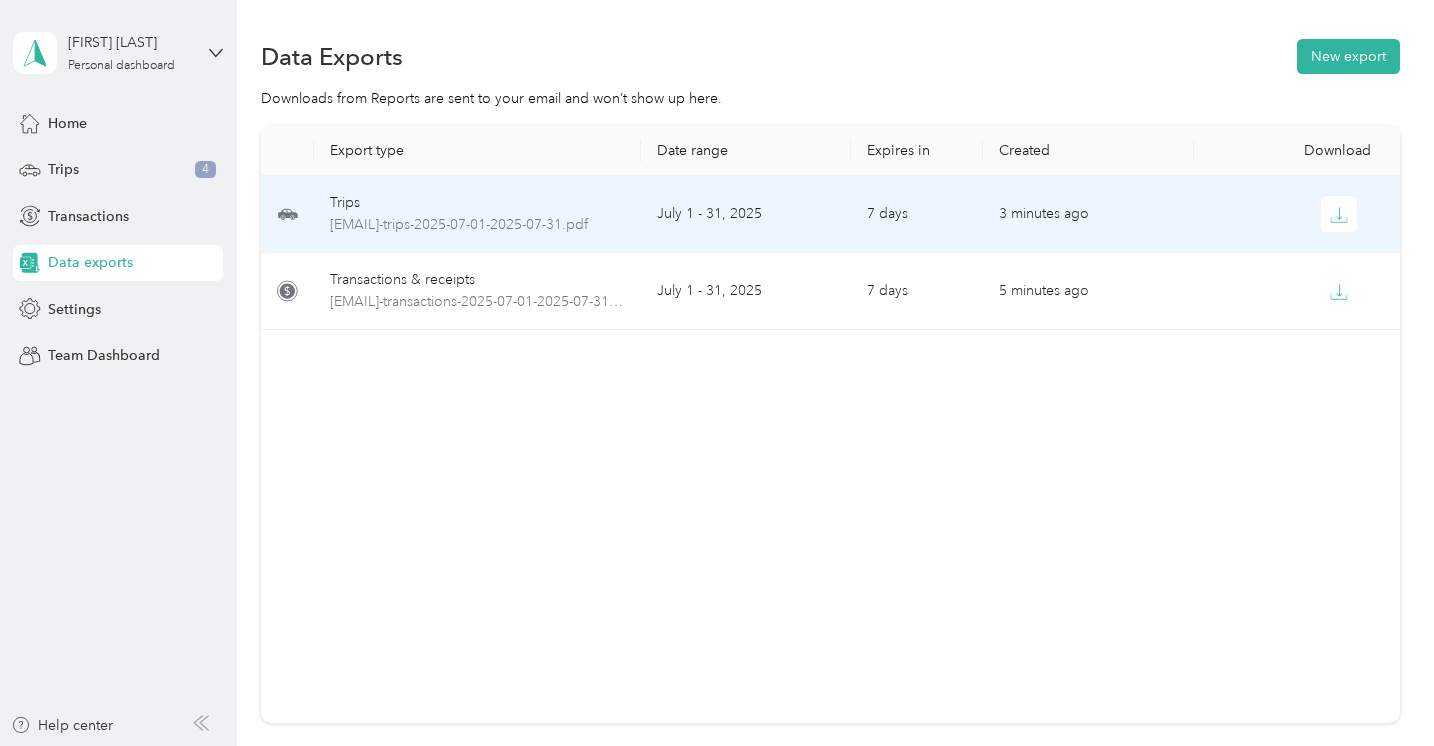 click on "7 days" at bounding box center [917, 214] 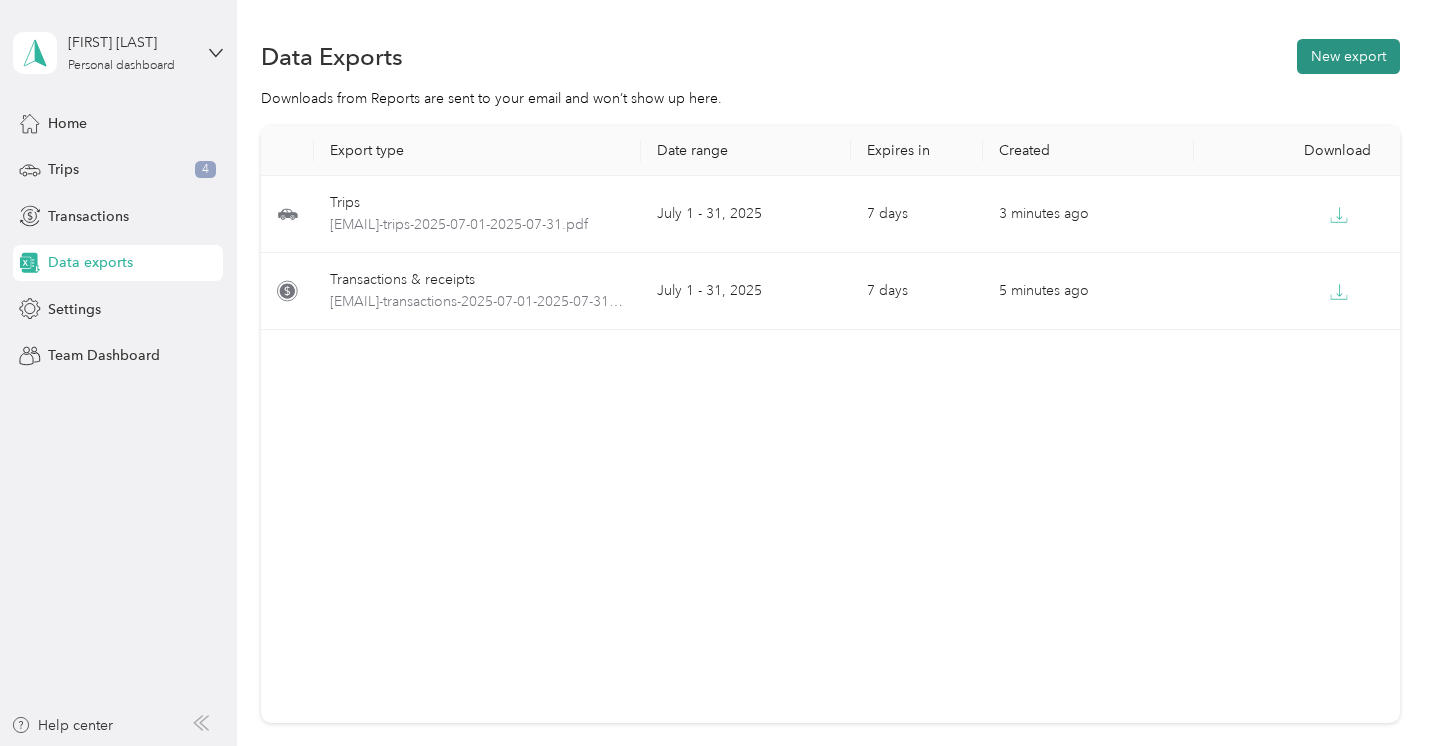 click on "New export" at bounding box center (1348, 56) 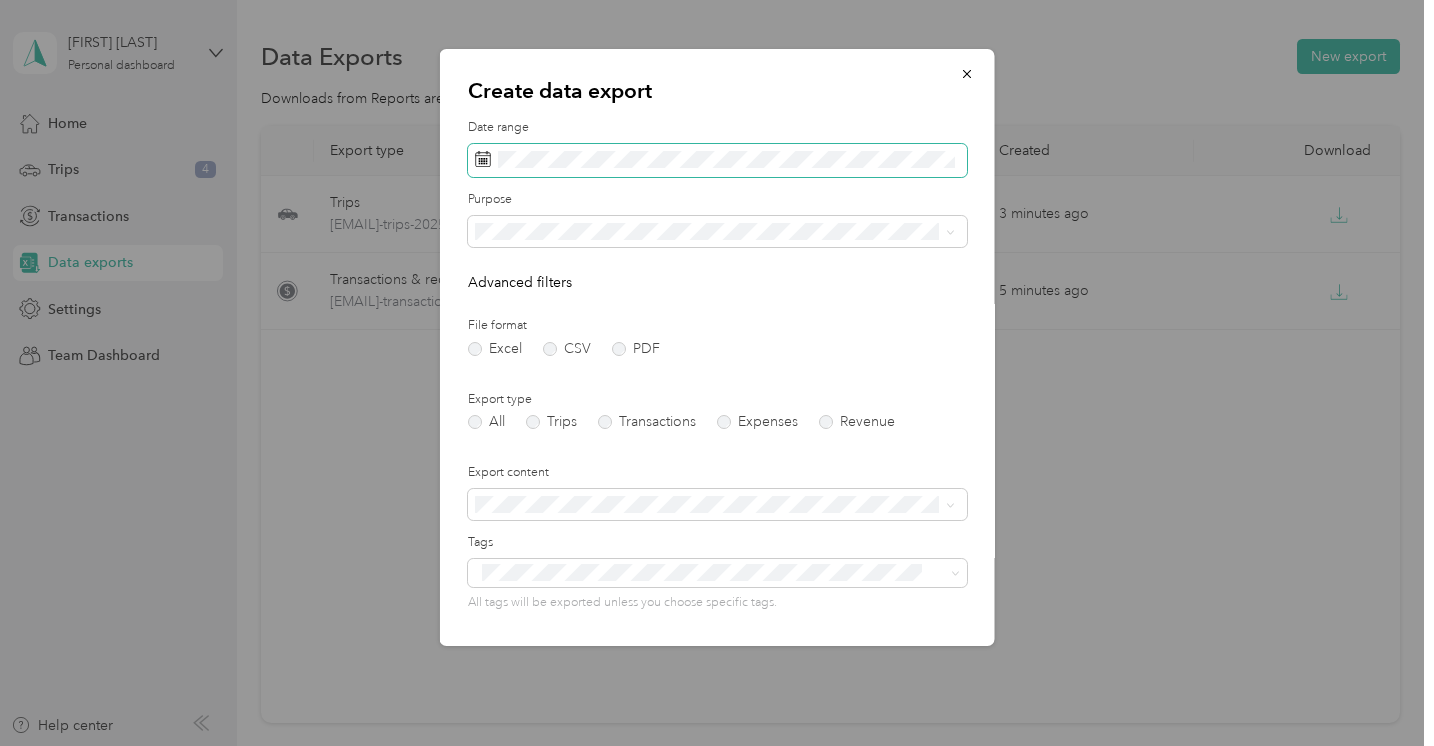 click at bounding box center [717, 161] 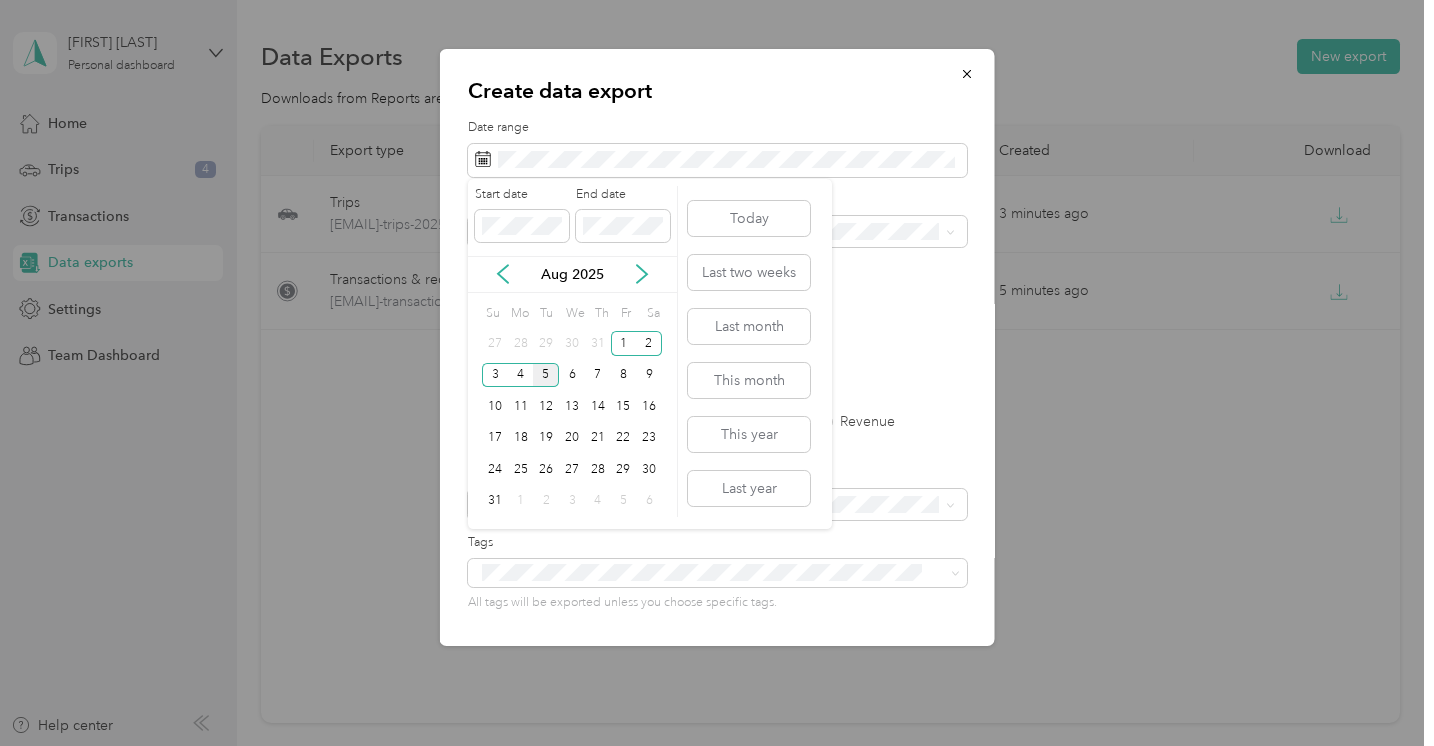 click on "Aug 2025" at bounding box center (572, 274) 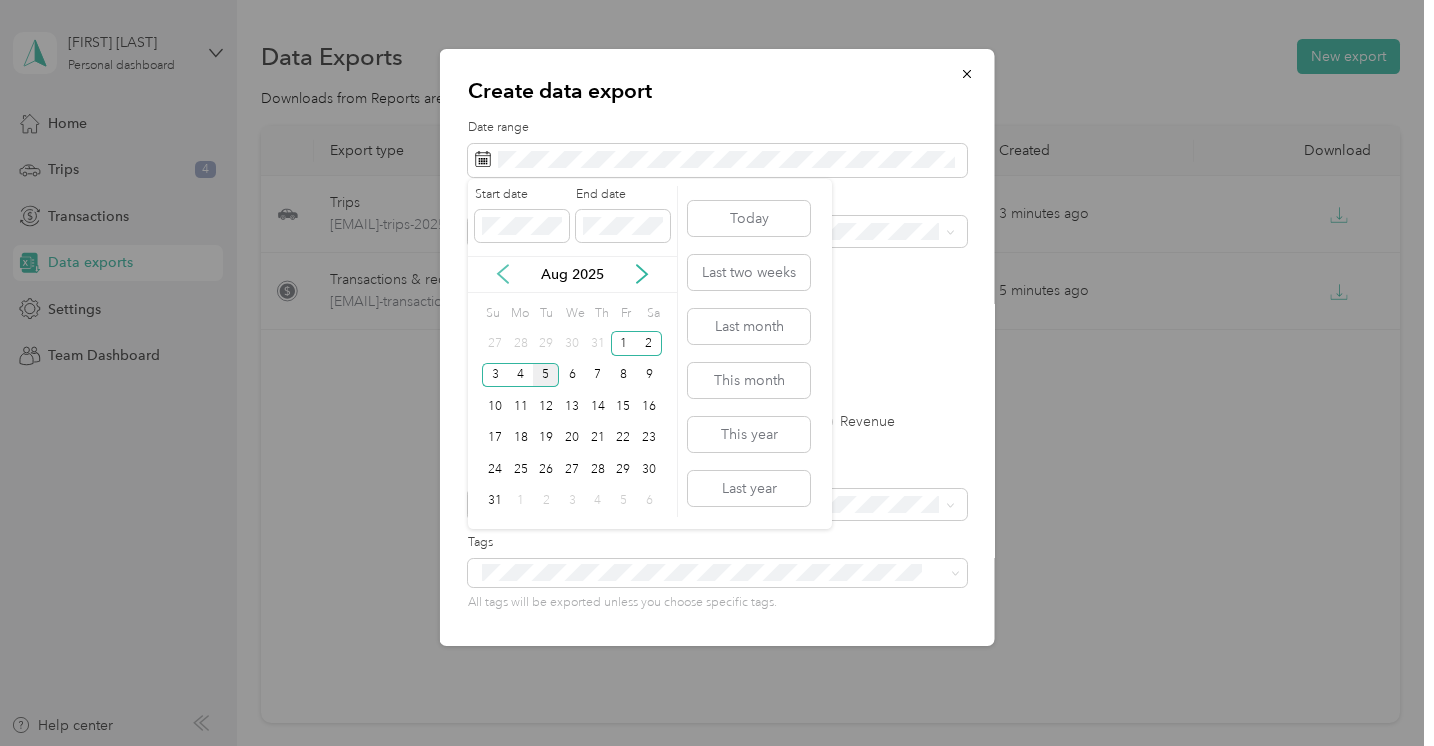 click 